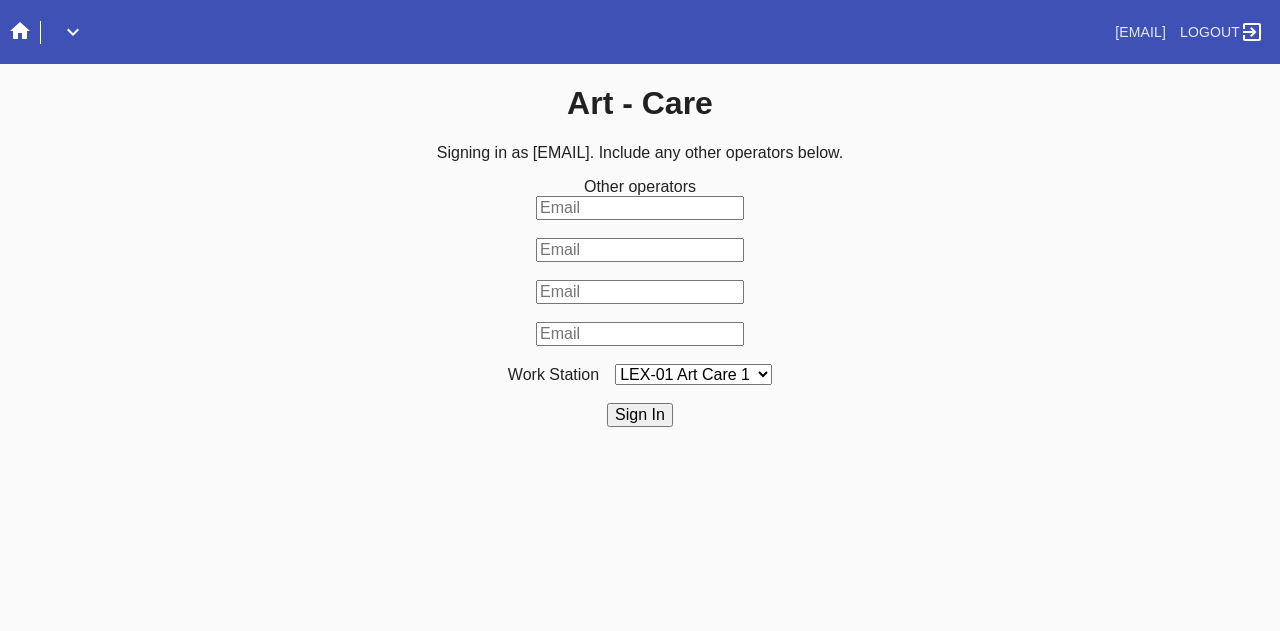 scroll, scrollTop: 0, scrollLeft: 0, axis: both 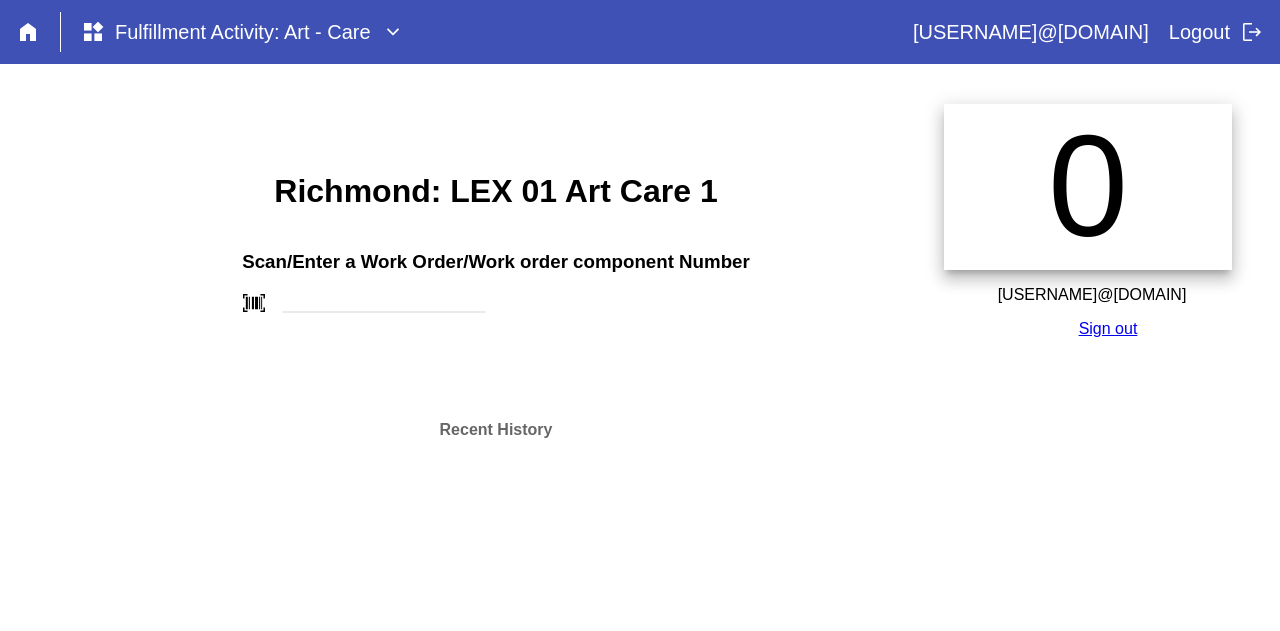 click at bounding box center [384, 302] 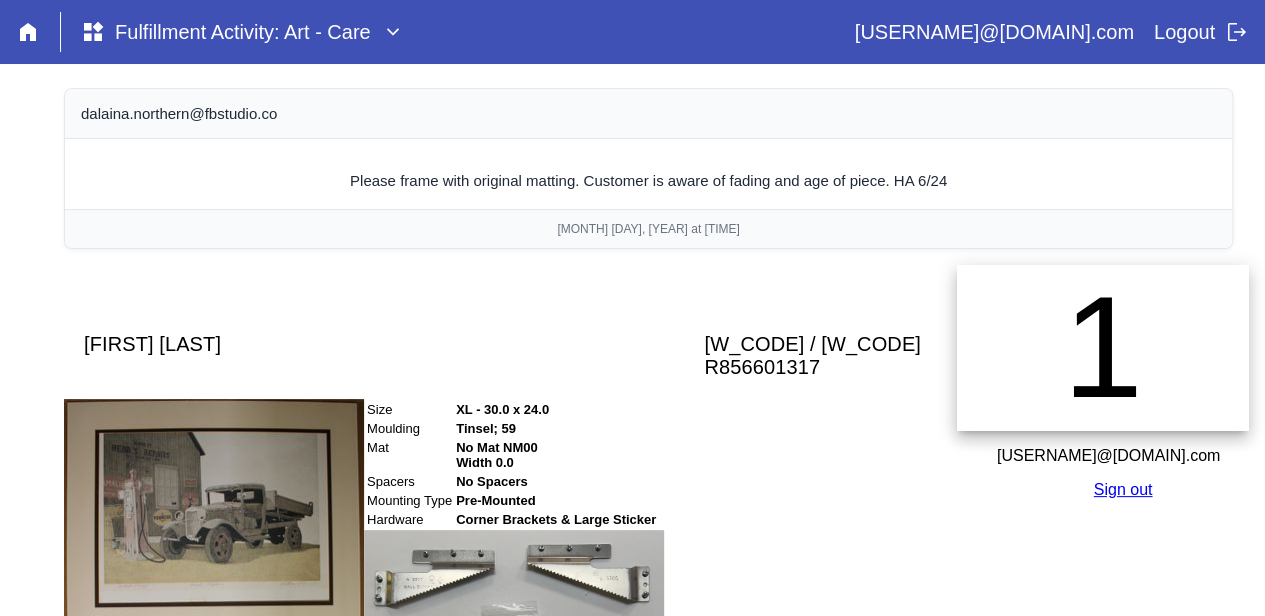 scroll, scrollTop: 368, scrollLeft: 0, axis: vertical 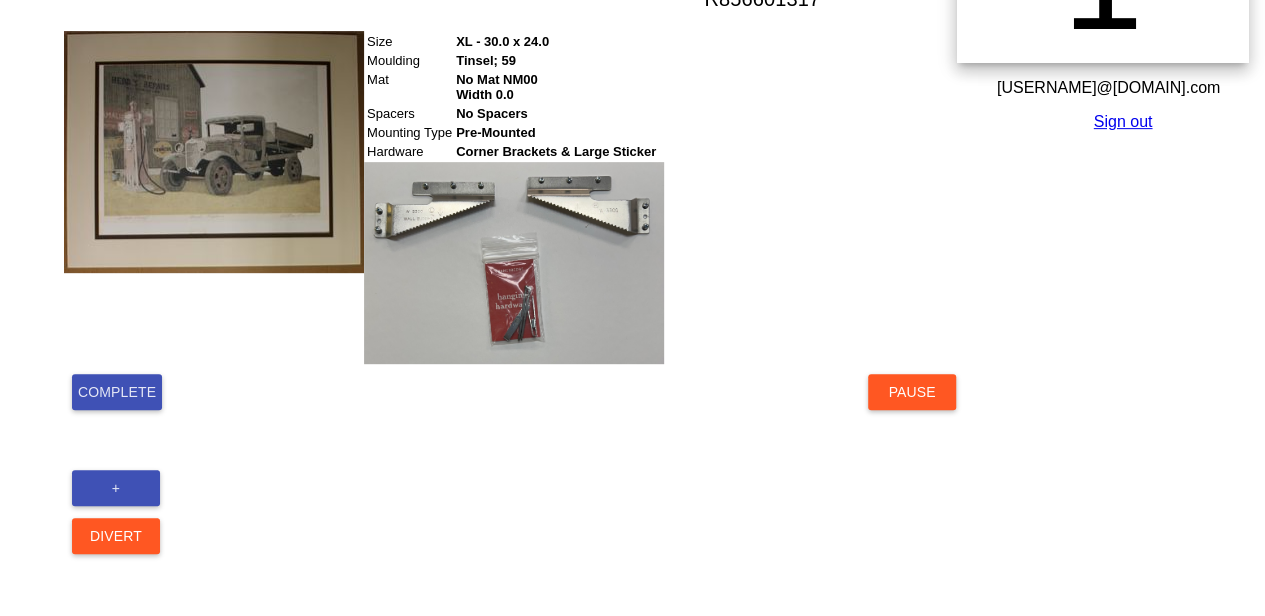 click on "Complete" at bounding box center [117, 392] 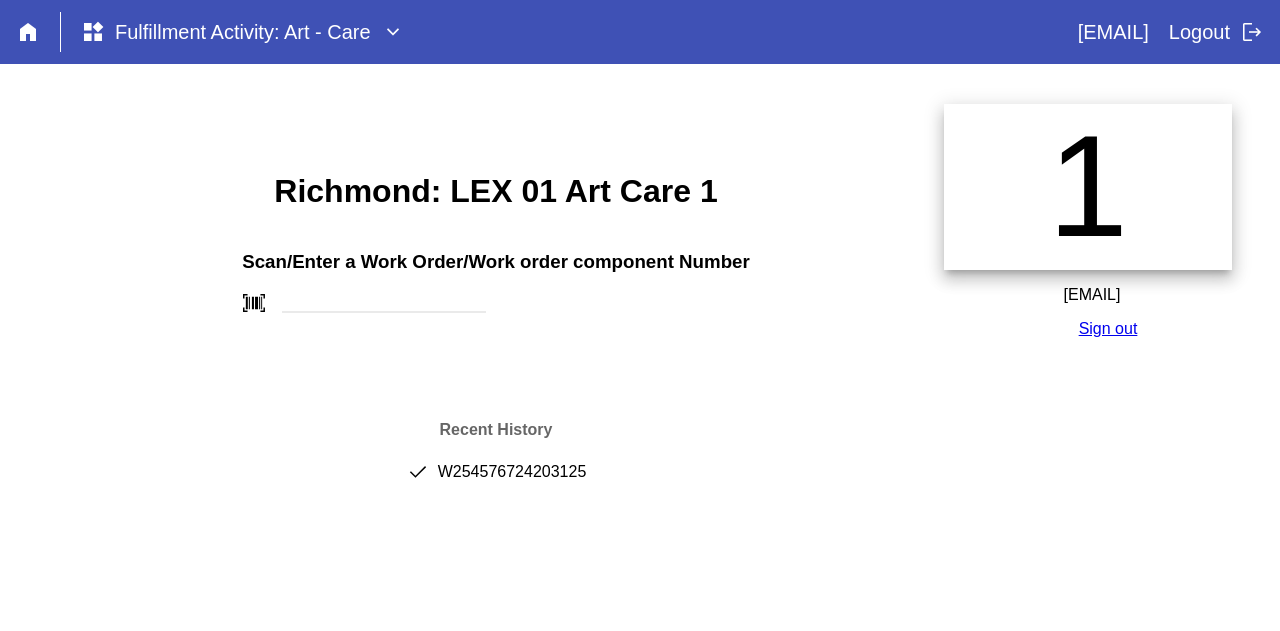 scroll, scrollTop: 0, scrollLeft: 0, axis: both 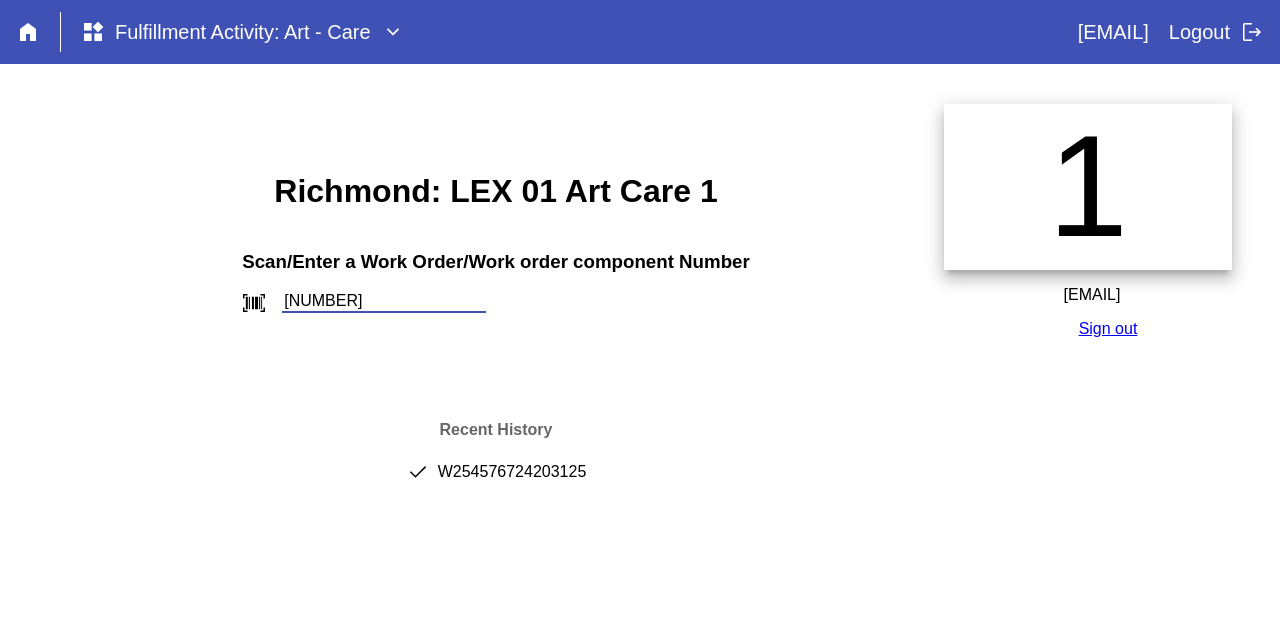 type on "W23646248" 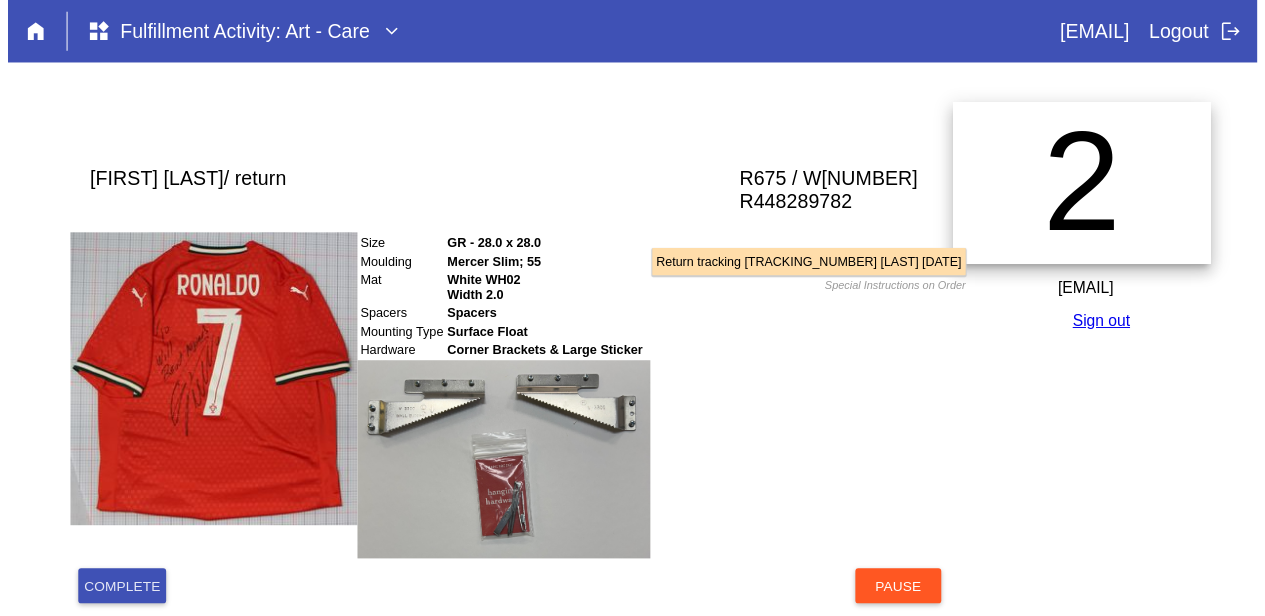 scroll, scrollTop: 0, scrollLeft: 0, axis: both 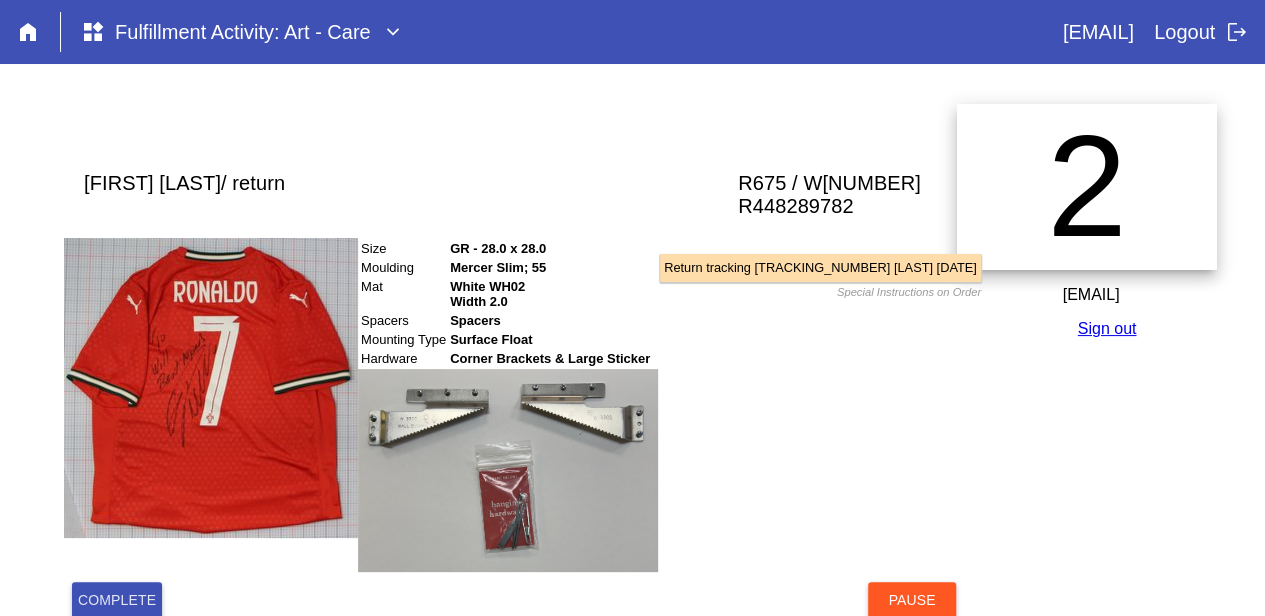 click on "Complete" at bounding box center [117, 600] 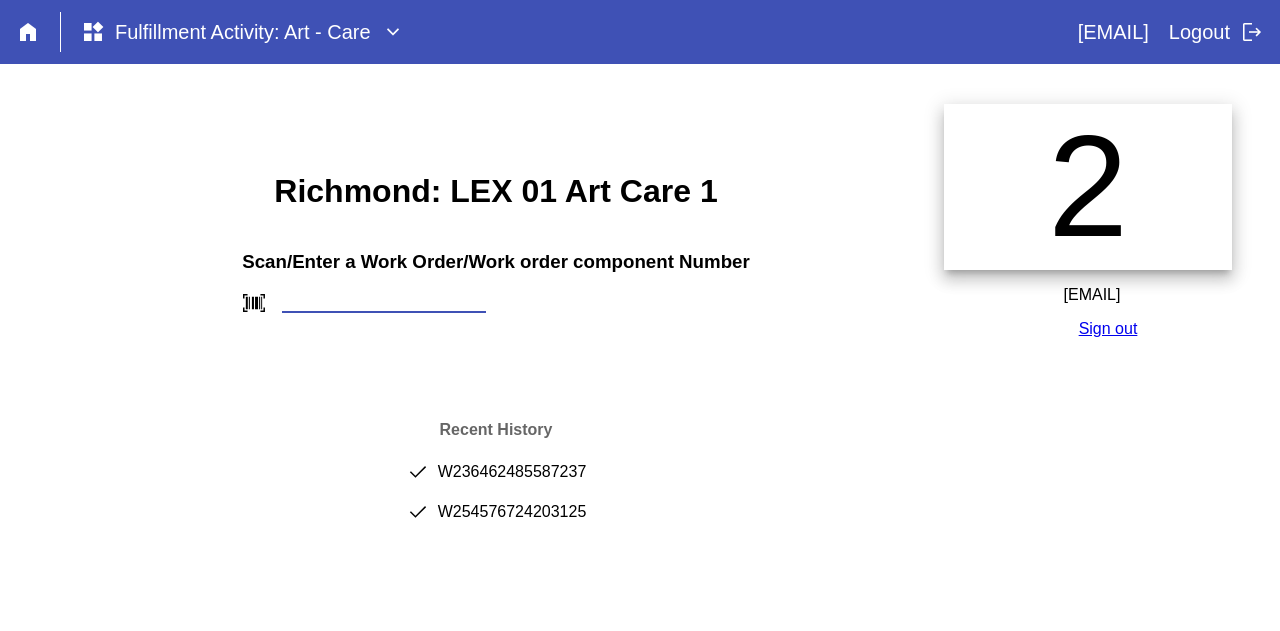 scroll, scrollTop: 0, scrollLeft: 0, axis: both 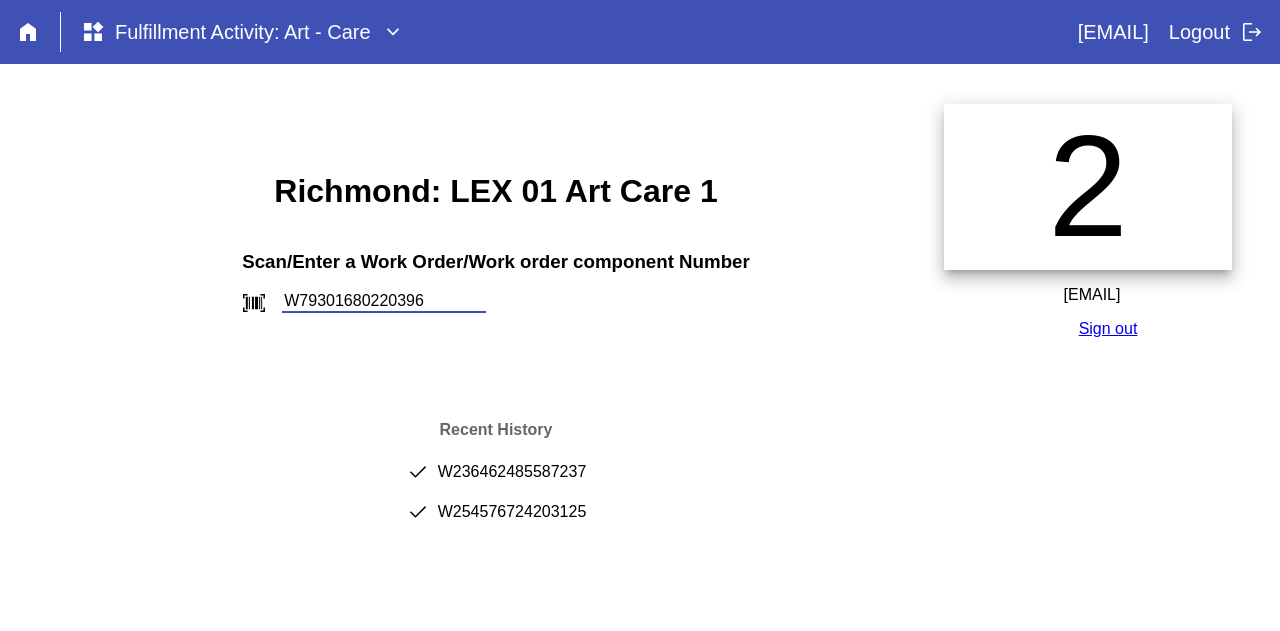 type on "W793016802203962" 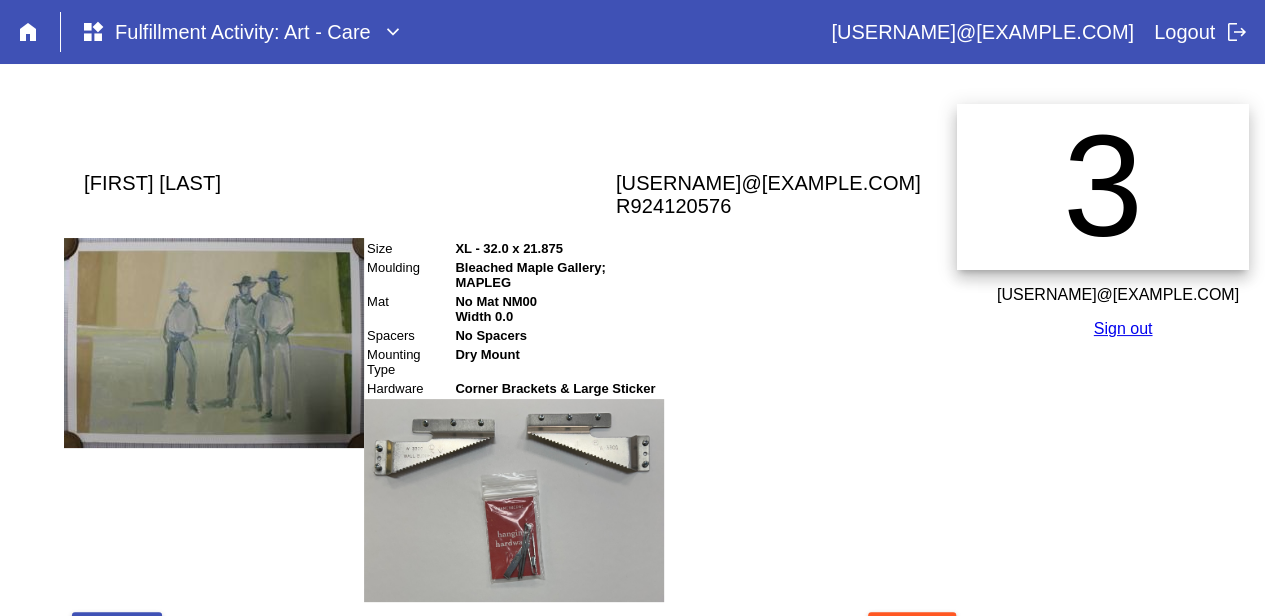 scroll, scrollTop: 240, scrollLeft: 0, axis: vertical 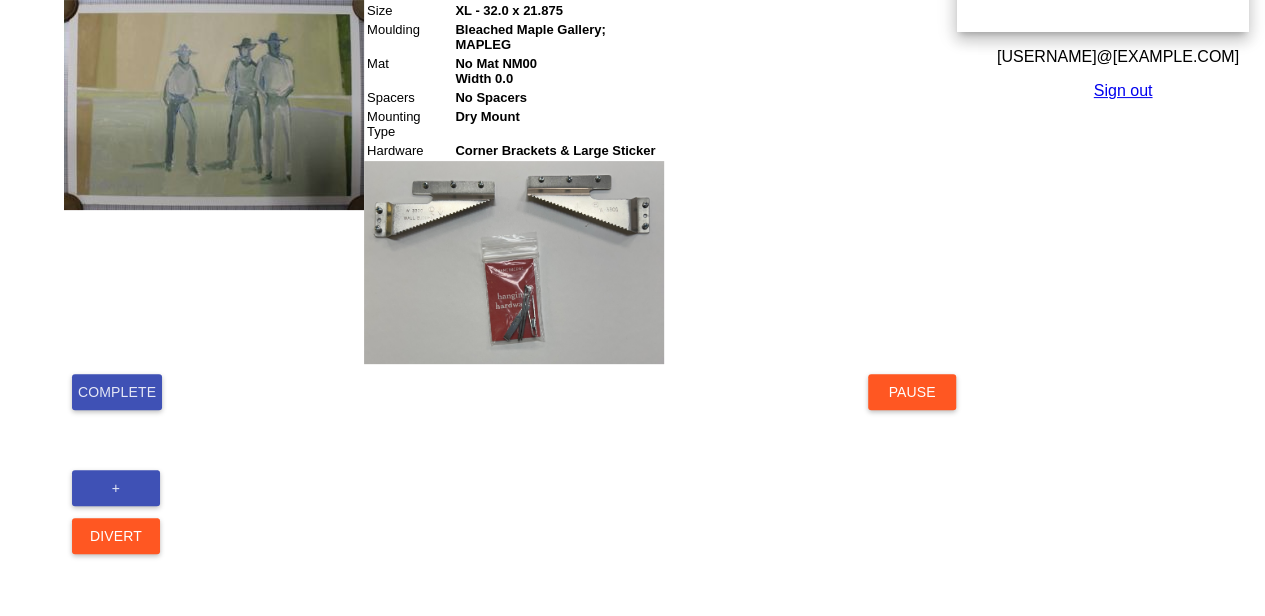 click on "Complete" at bounding box center (117, 392) 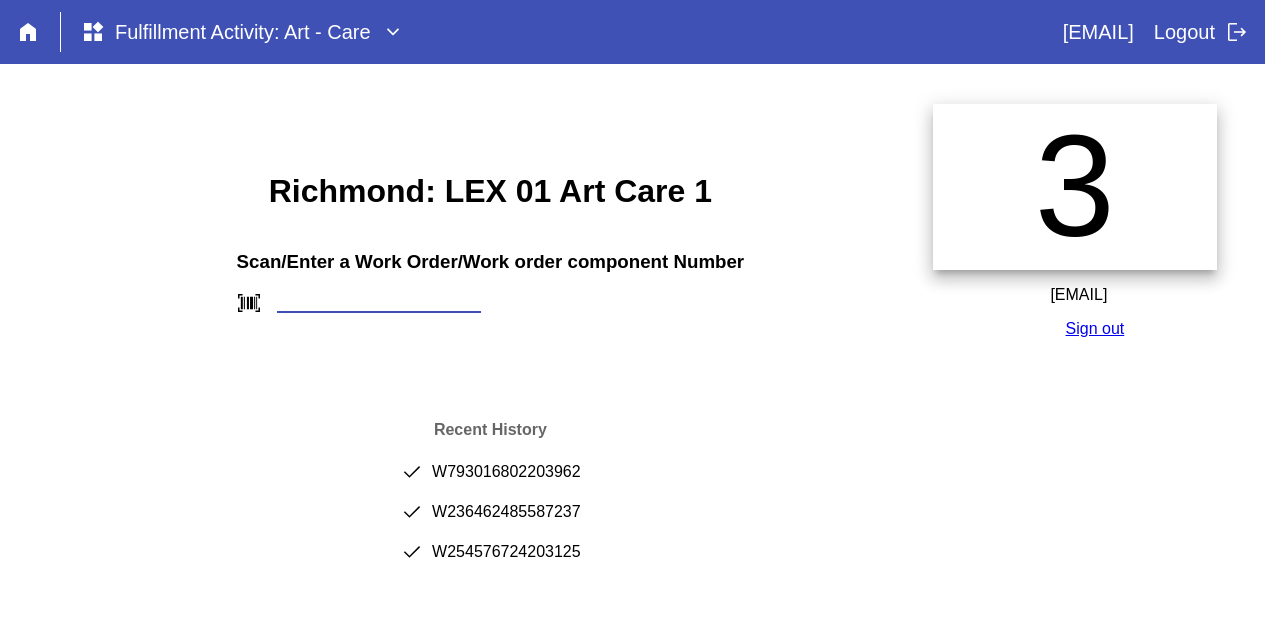 scroll, scrollTop: 0, scrollLeft: 0, axis: both 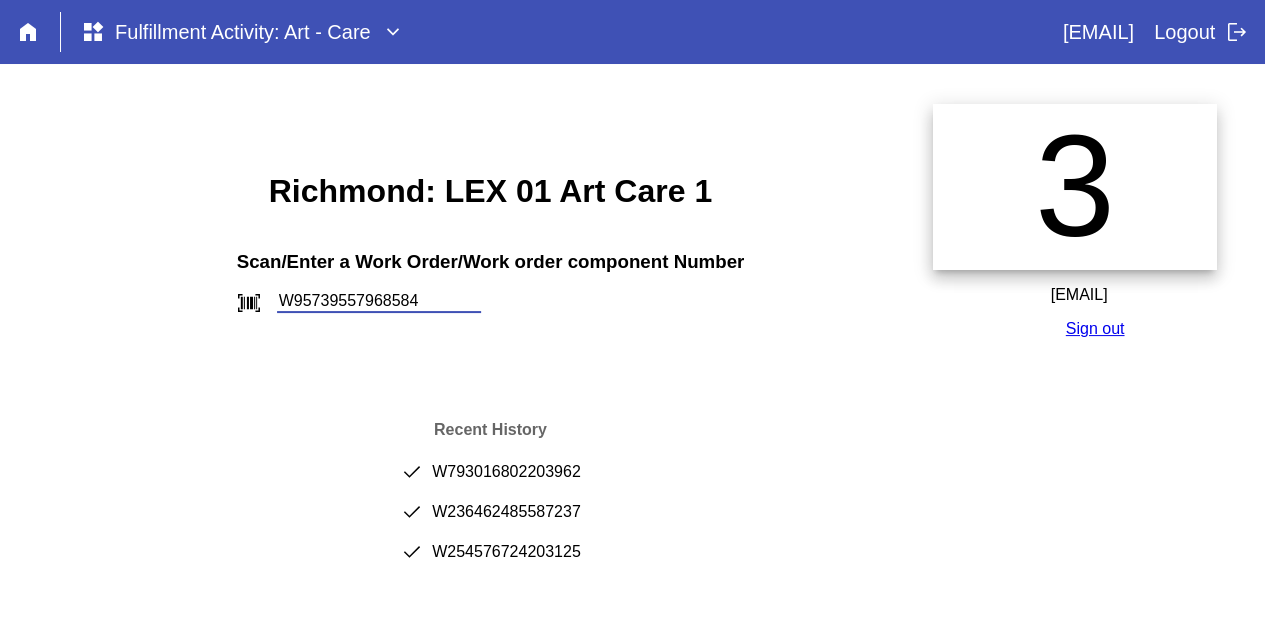 type on "W957395579685846" 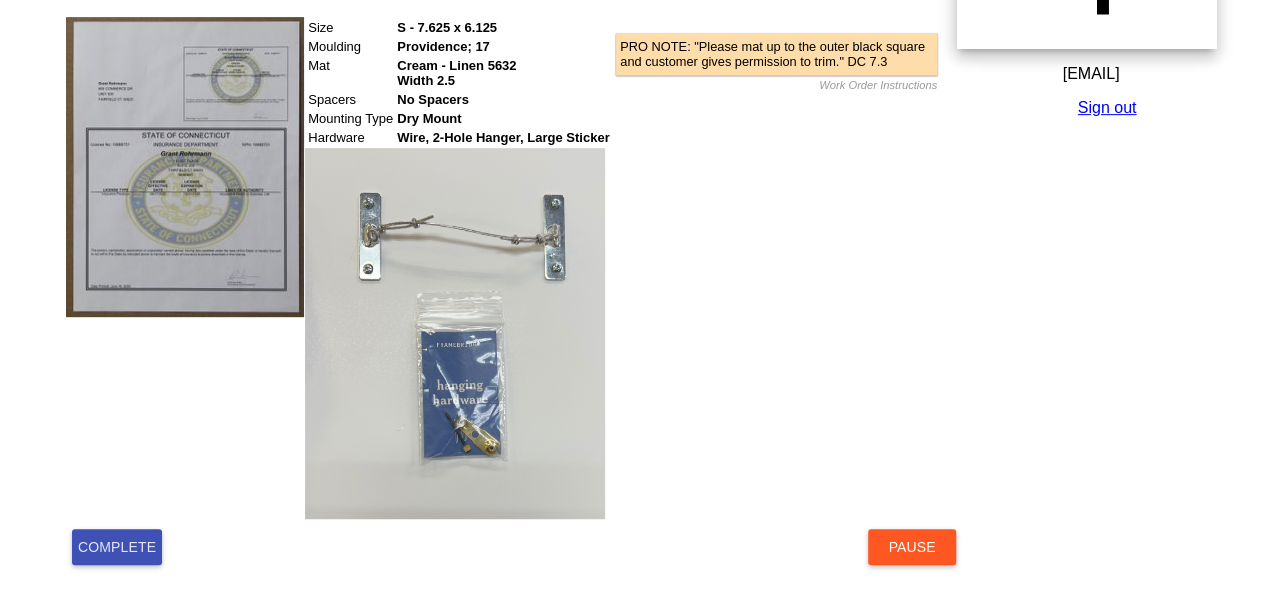 scroll, scrollTop: 538, scrollLeft: 0, axis: vertical 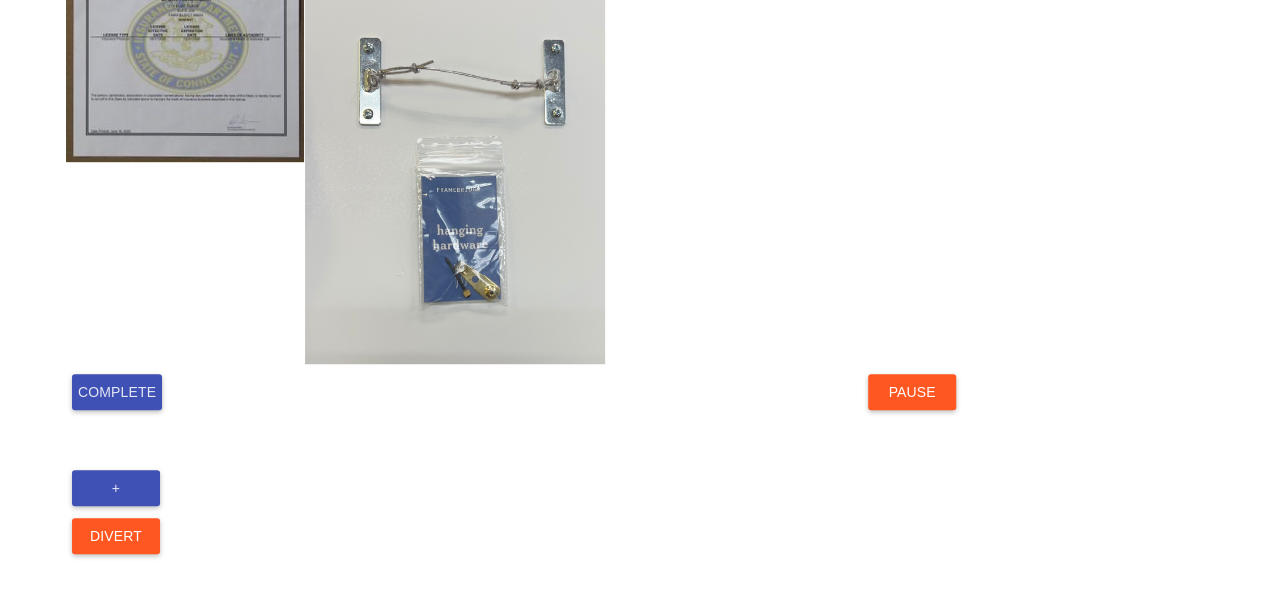 click on "Complete" at bounding box center (117, 392) 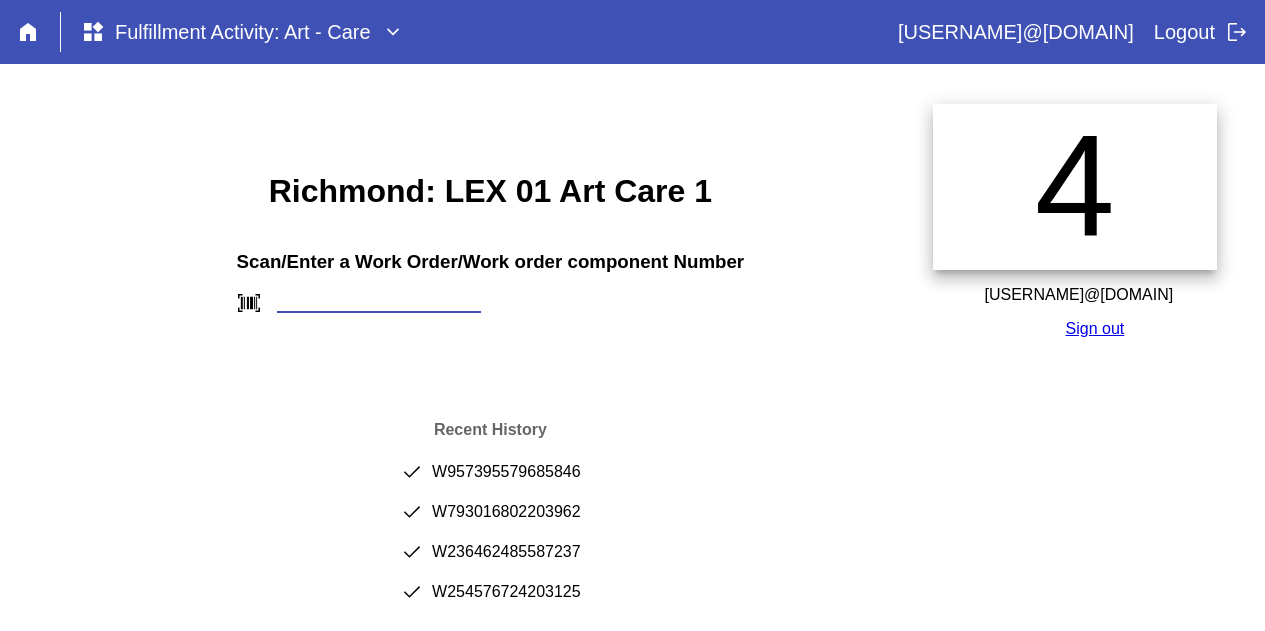 scroll, scrollTop: 0, scrollLeft: 0, axis: both 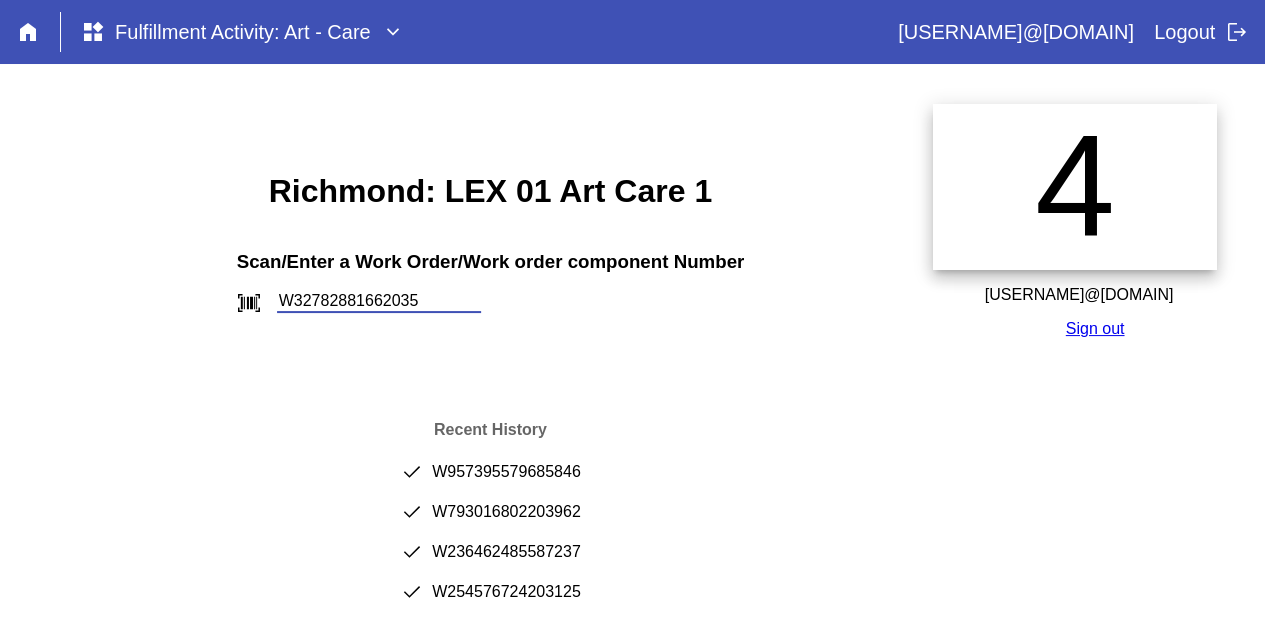 type on "W327828816620356" 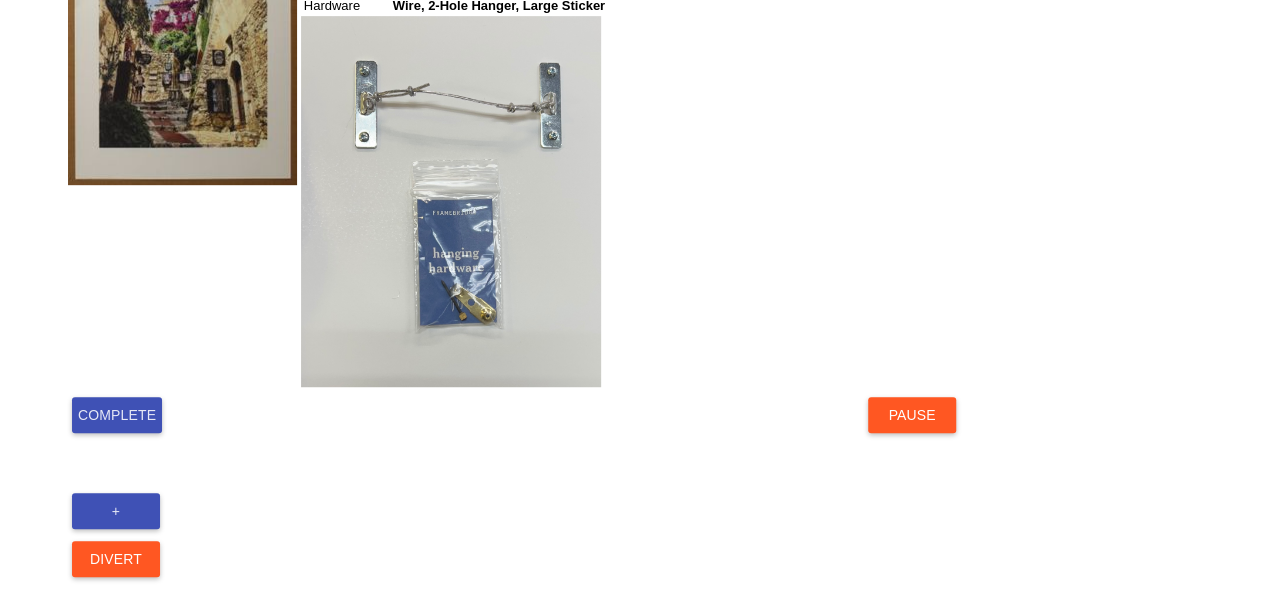 scroll, scrollTop: 512, scrollLeft: 0, axis: vertical 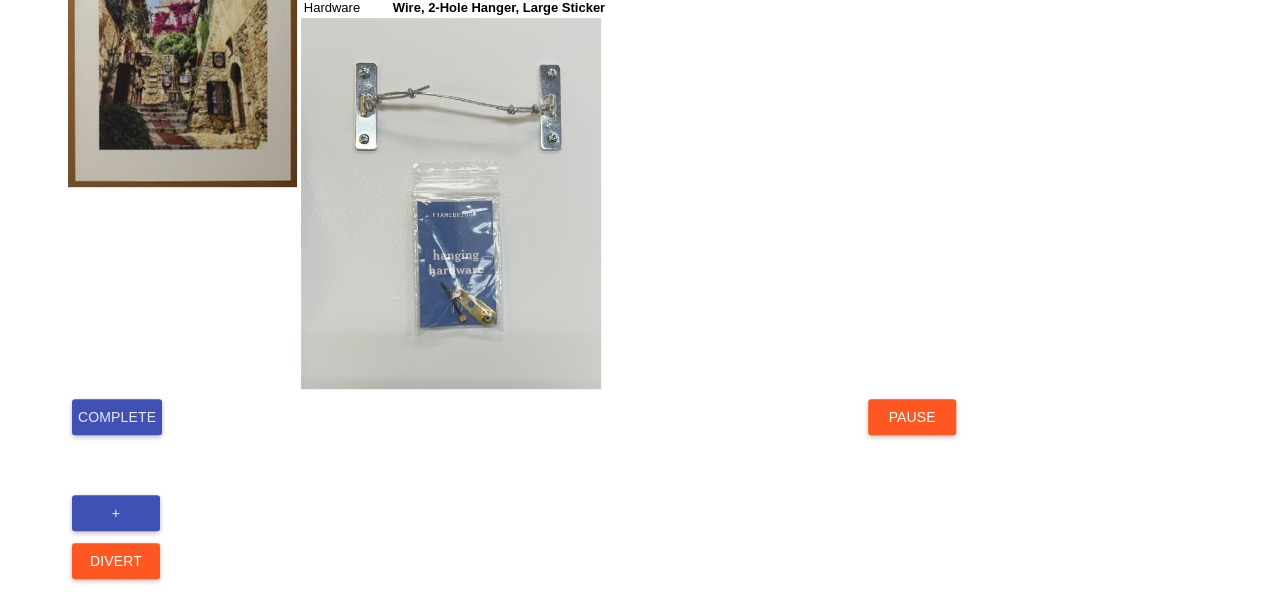 click on "Complete" at bounding box center (117, 417) 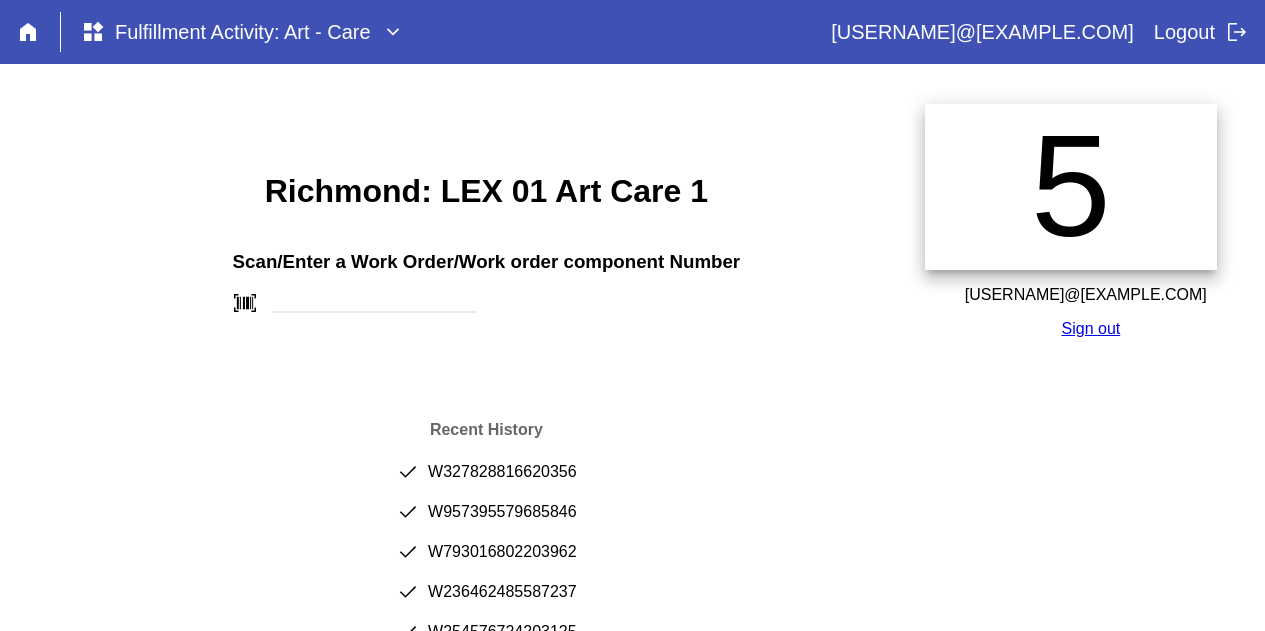 scroll, scrollTop: 0, scrollLeft: 0, axis: both 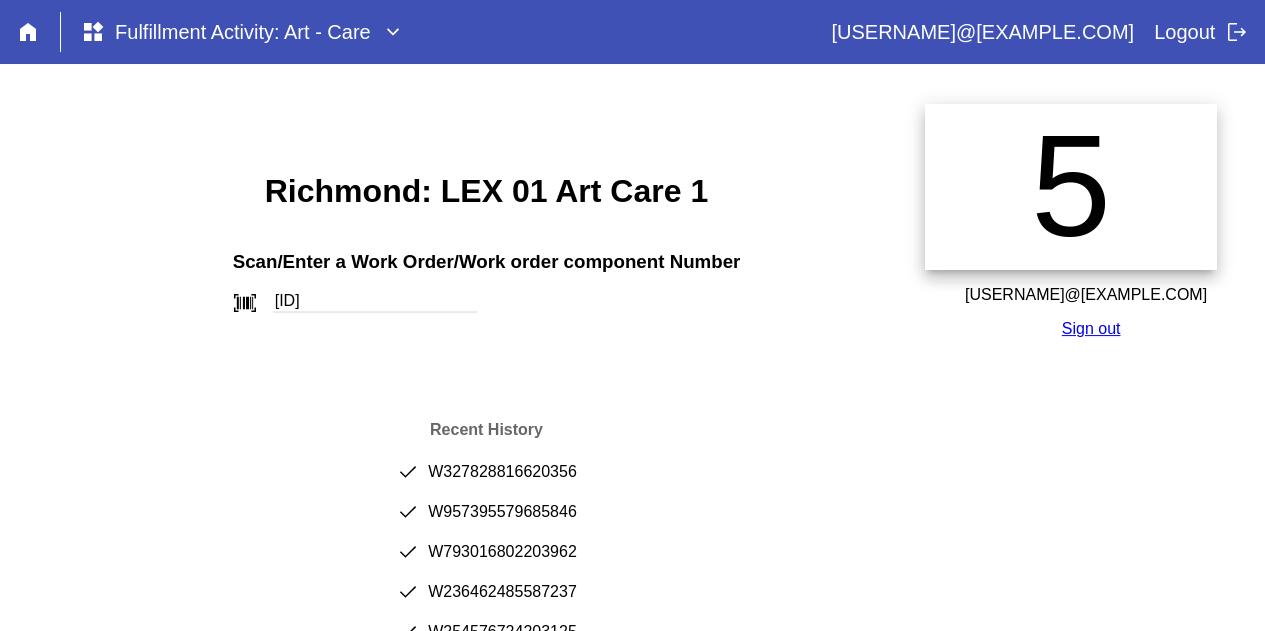 type on "W105290891467973" 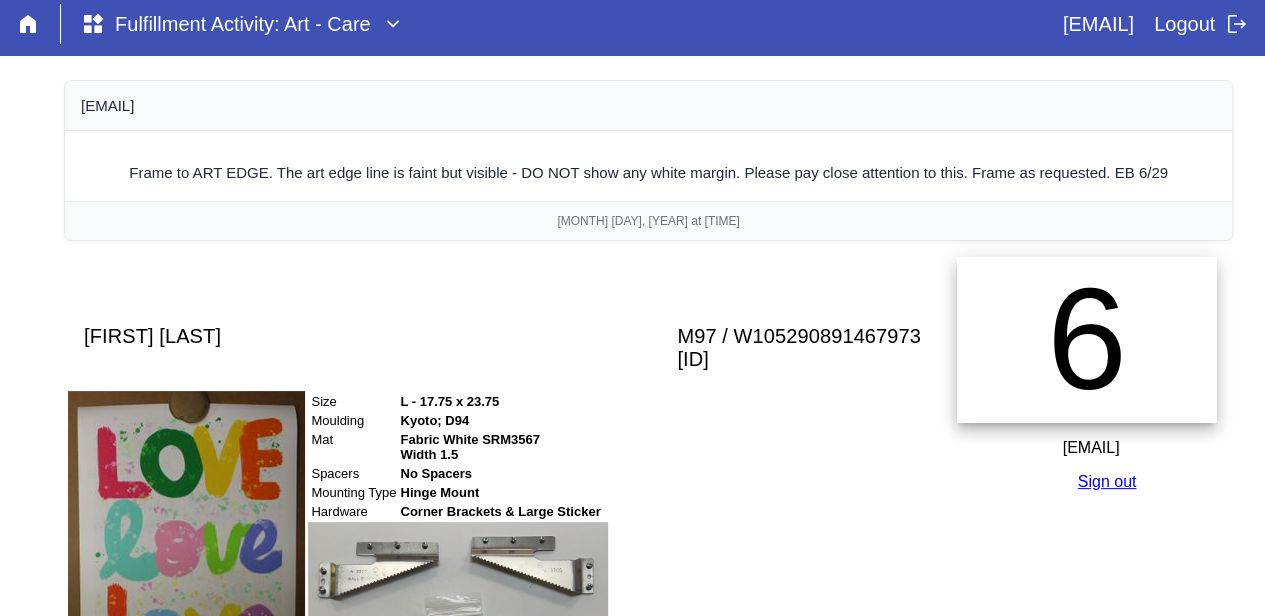 scroll, scrollTop: 368, scrollLeft: 4, axis: both 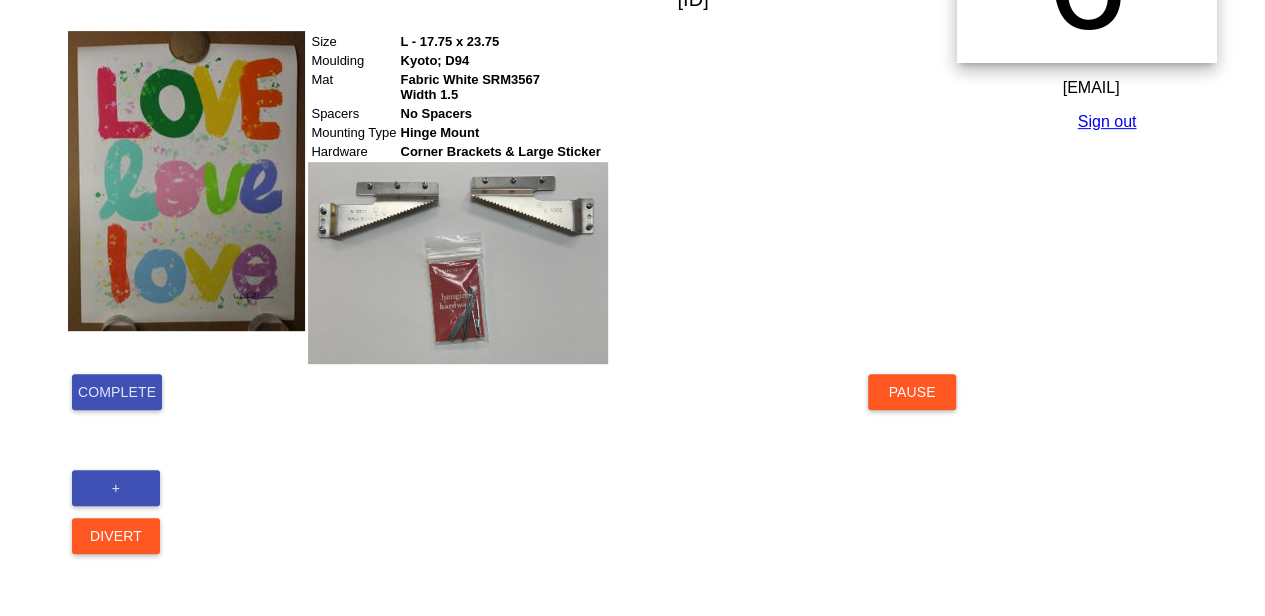 click on "Complete" at bounding box center [117, 392] 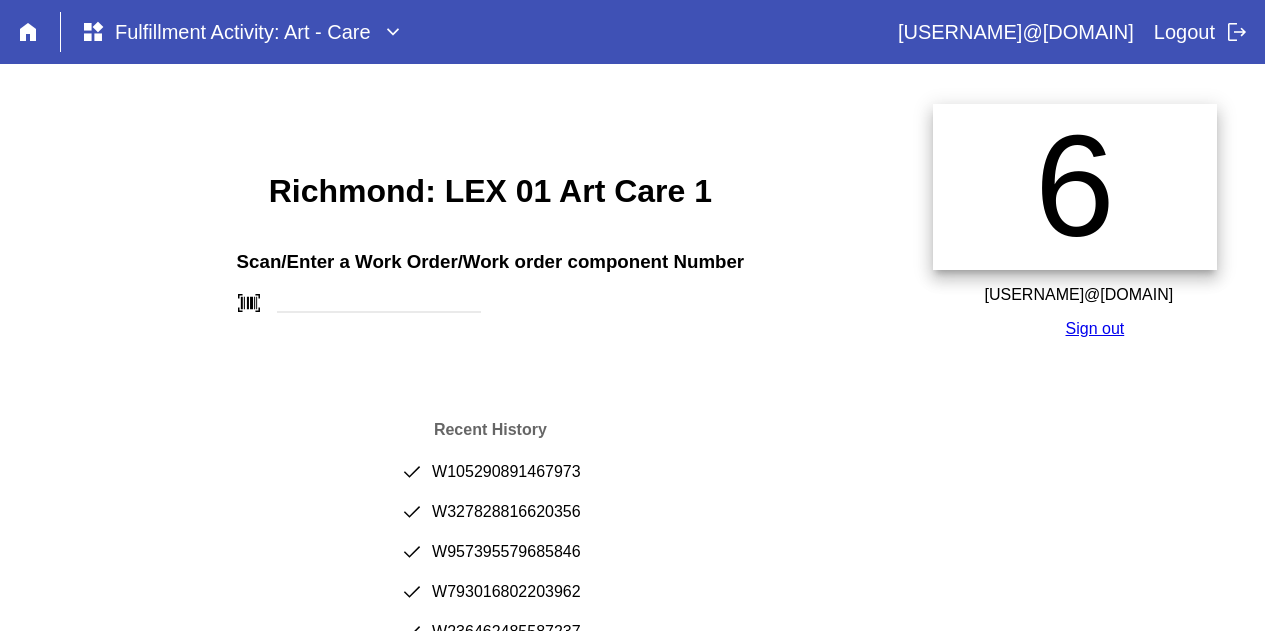 scroll, scrollTop: 0, scrollLeft: 0, axis: both 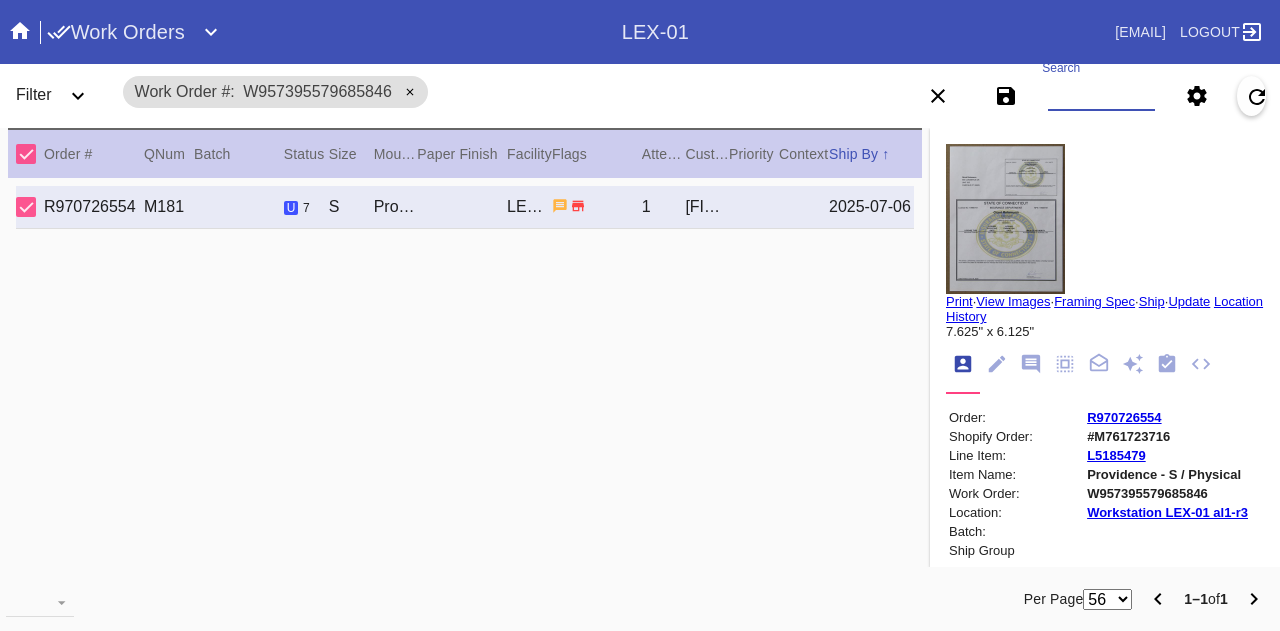 click on "Search" at bounding box center [1101, 96] 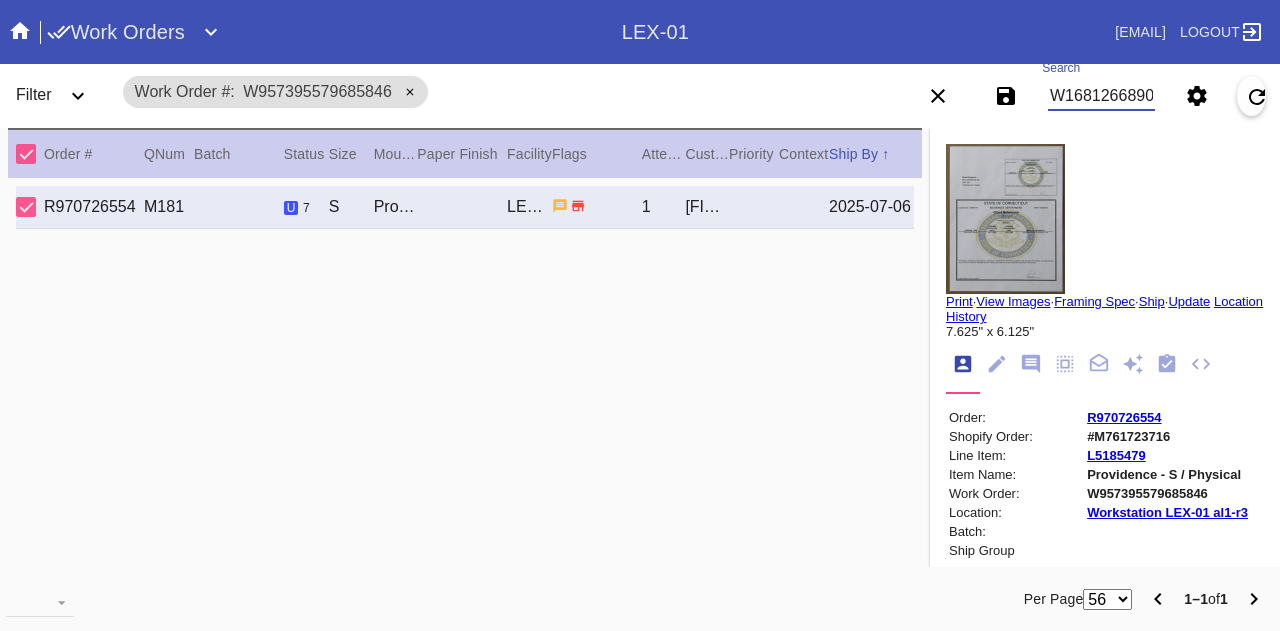 scroll, scrollTop: 0, scrollLeft: 45, axis: horizontal 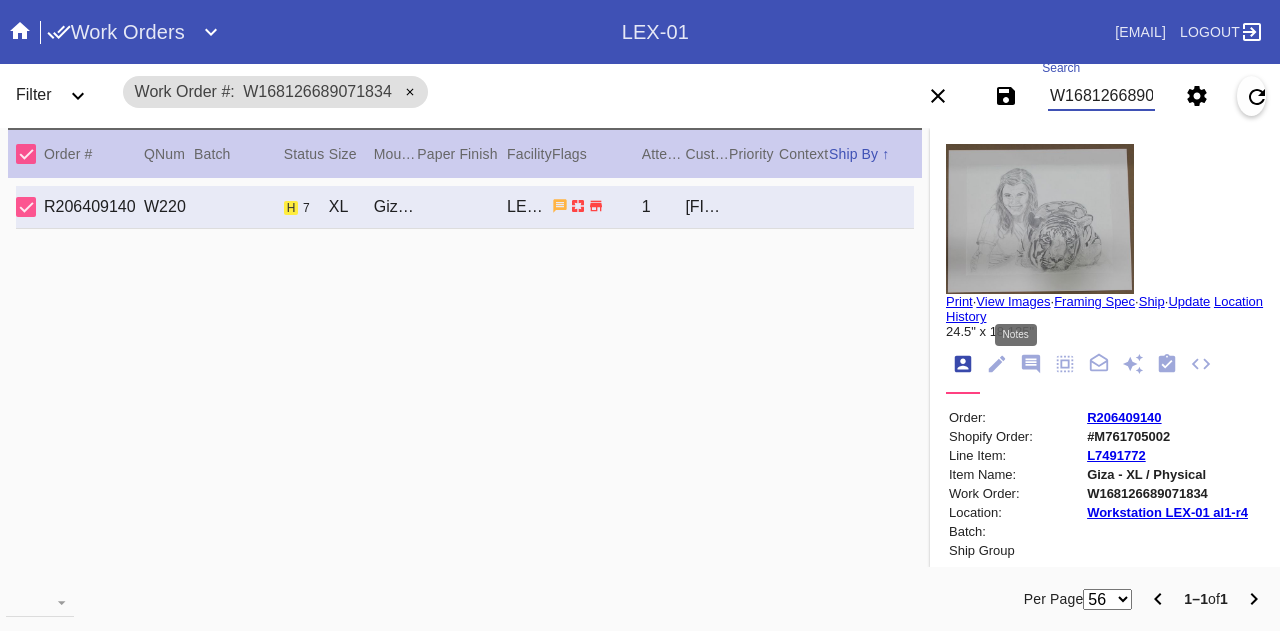 click at bounding box center [1031, 364] 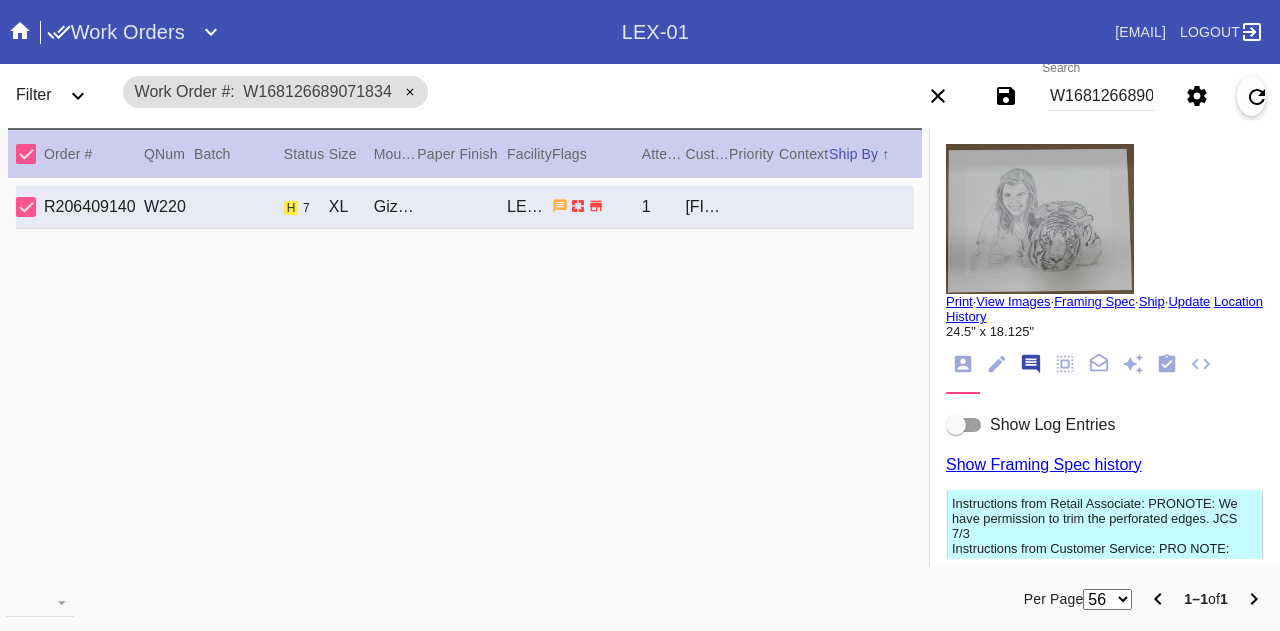 scroll, scrollTop: 122, scrollLeft: 0, axis: vertical 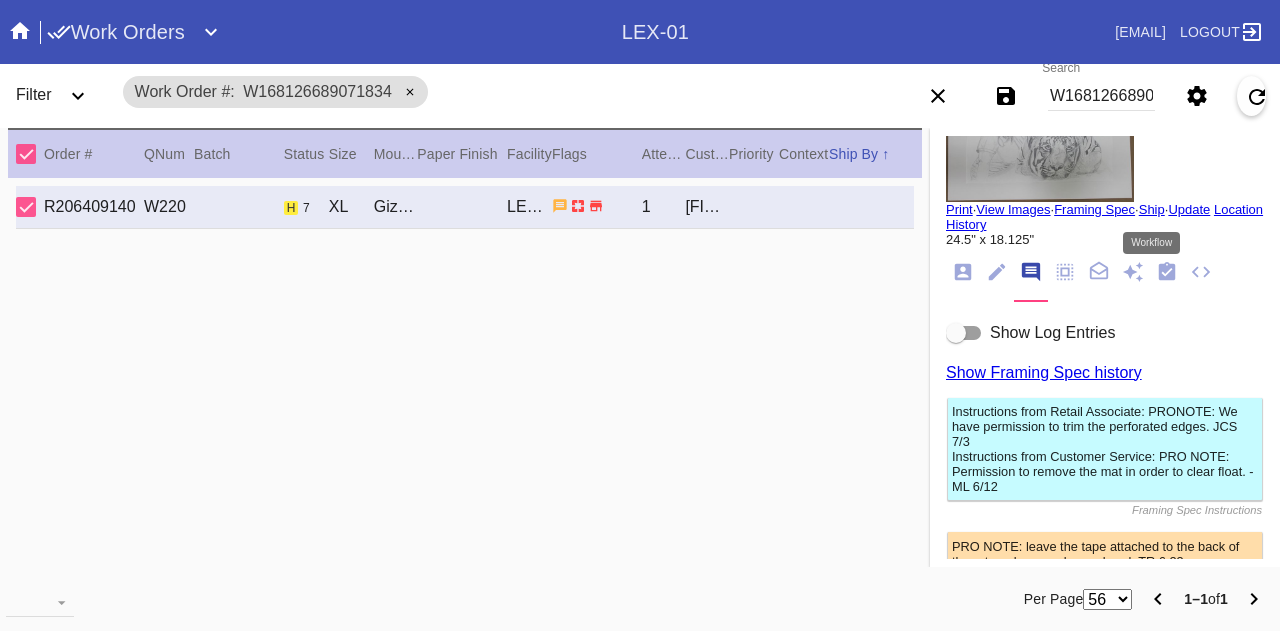 click at bounding box center (1167, 271) 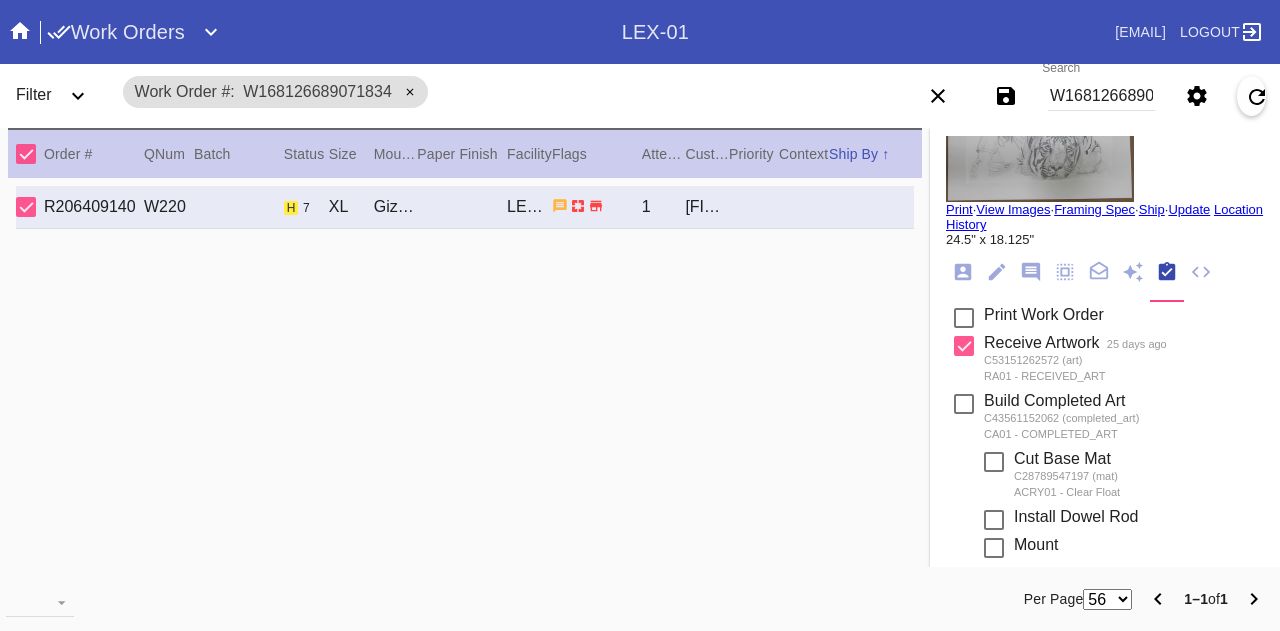 scroll, scrollTop: 568, scrollLeft: 0, axis: vertical 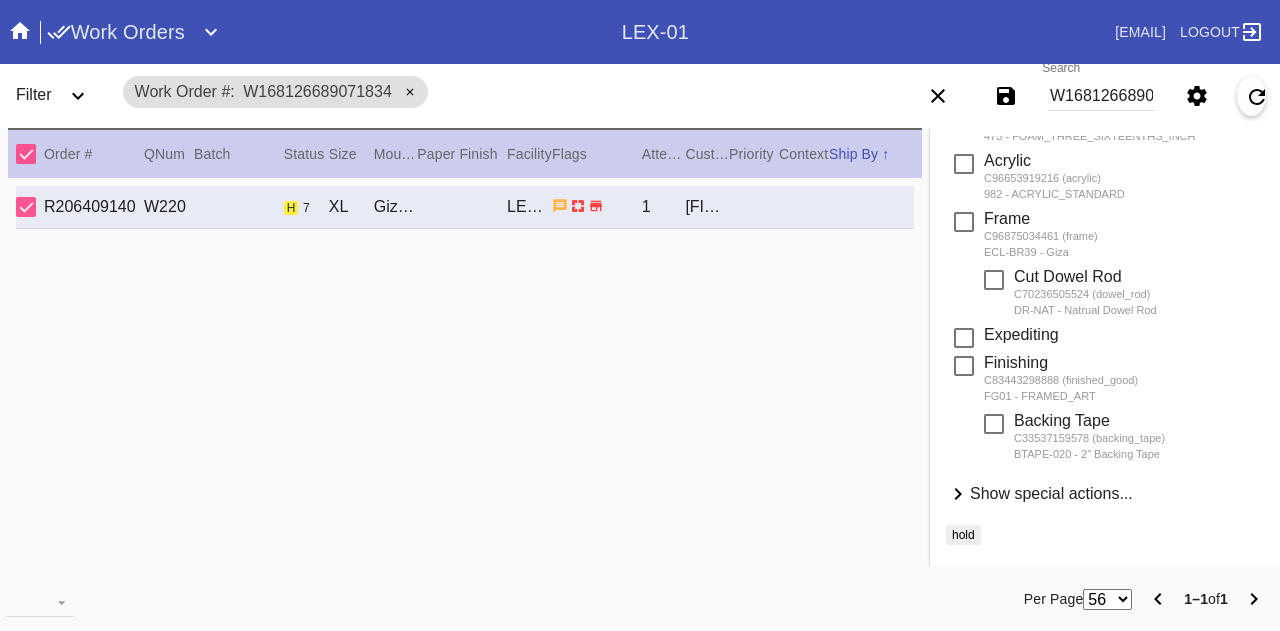 click on "W168126689071834" at bounding box center [1101, 96] 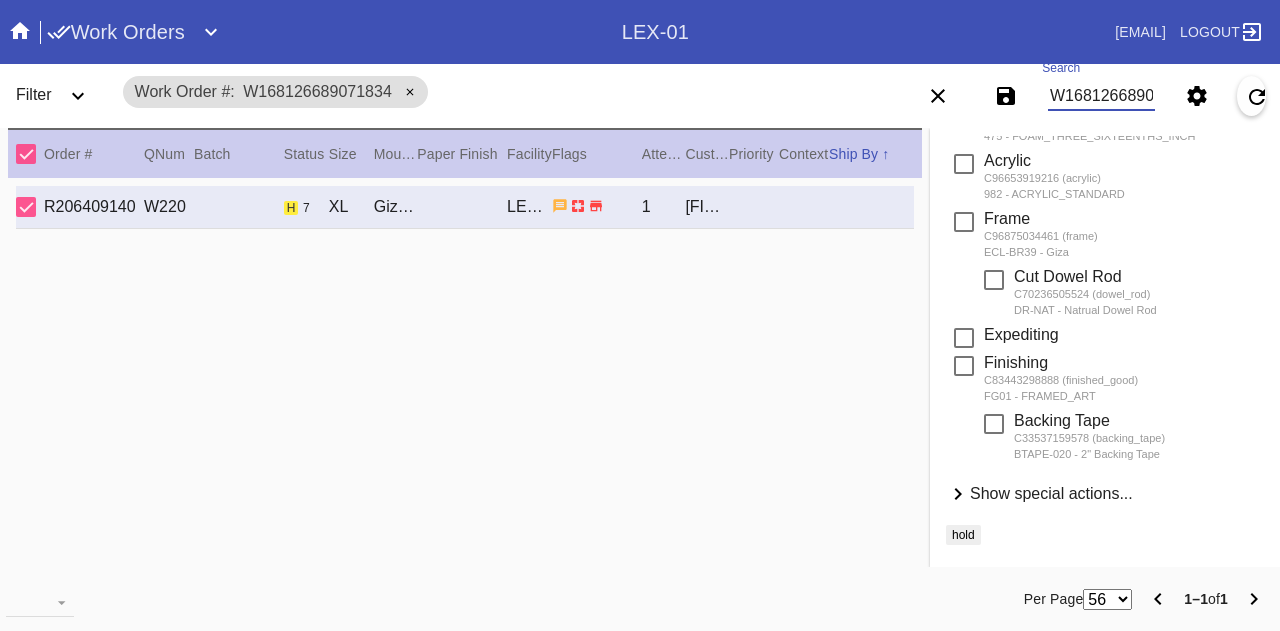 click on "W168126689071834" at bounding box center (1101, 96) 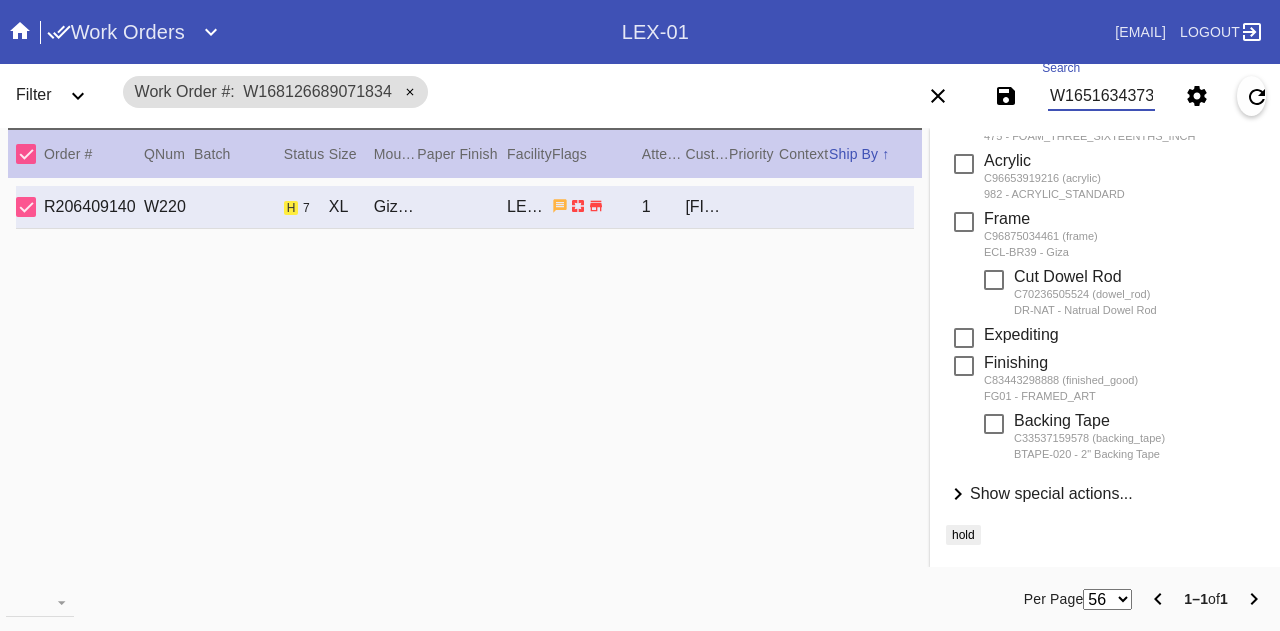 scroll, scrollTop: 0, scrollLeft: 45, axis: horizontal 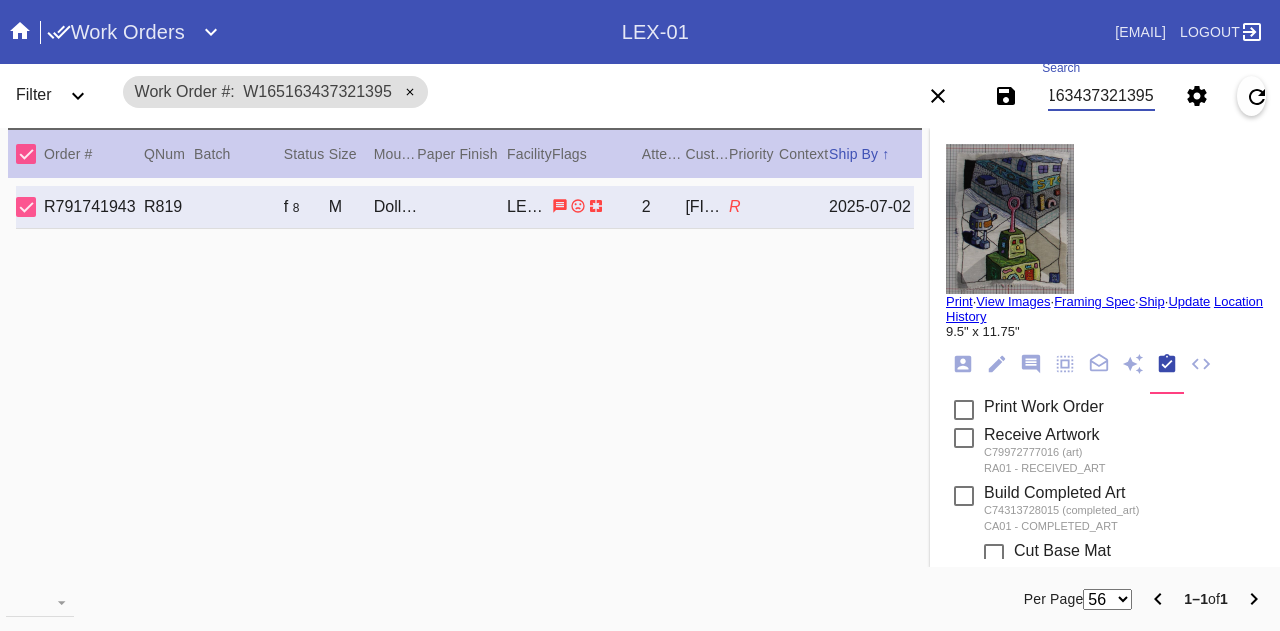 type on "W165163437321395" 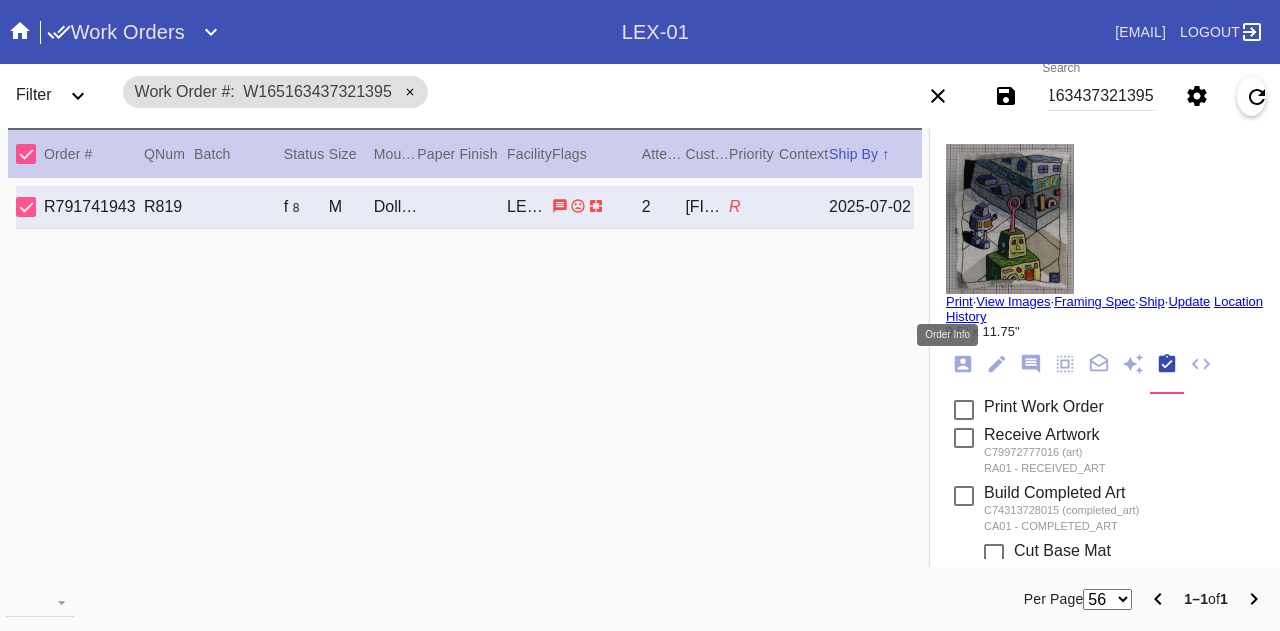 scroll, scrollTop: 0, scrollLeft: 0, axis: both 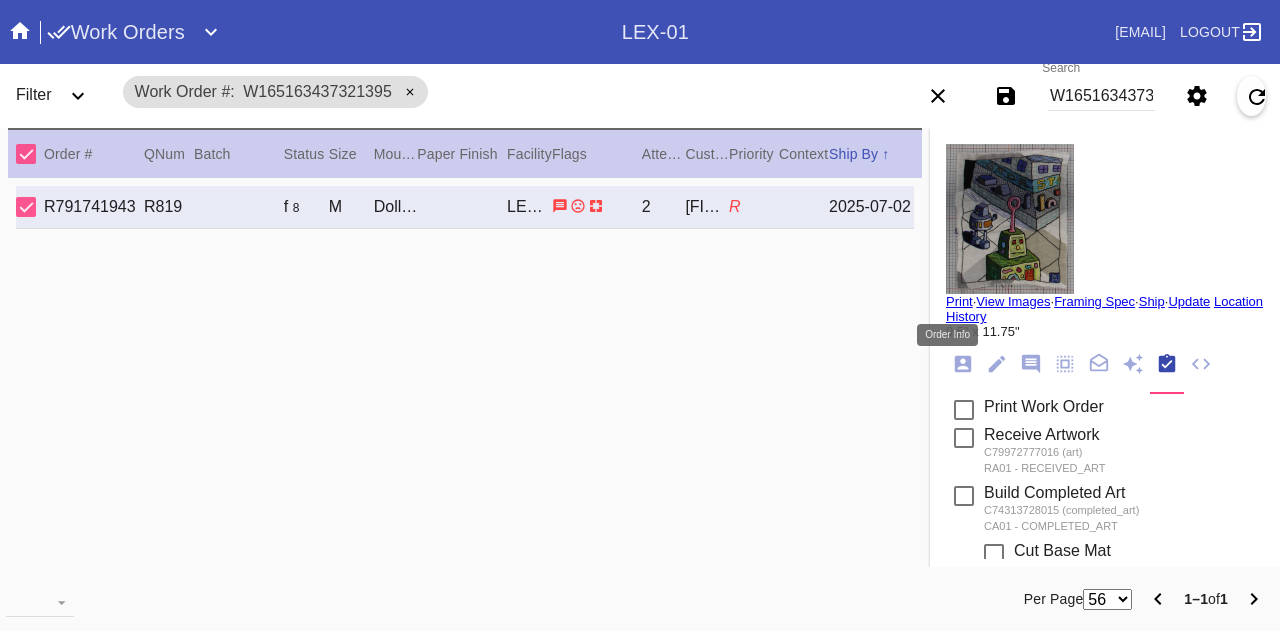 click at bounding box center [963, 364] 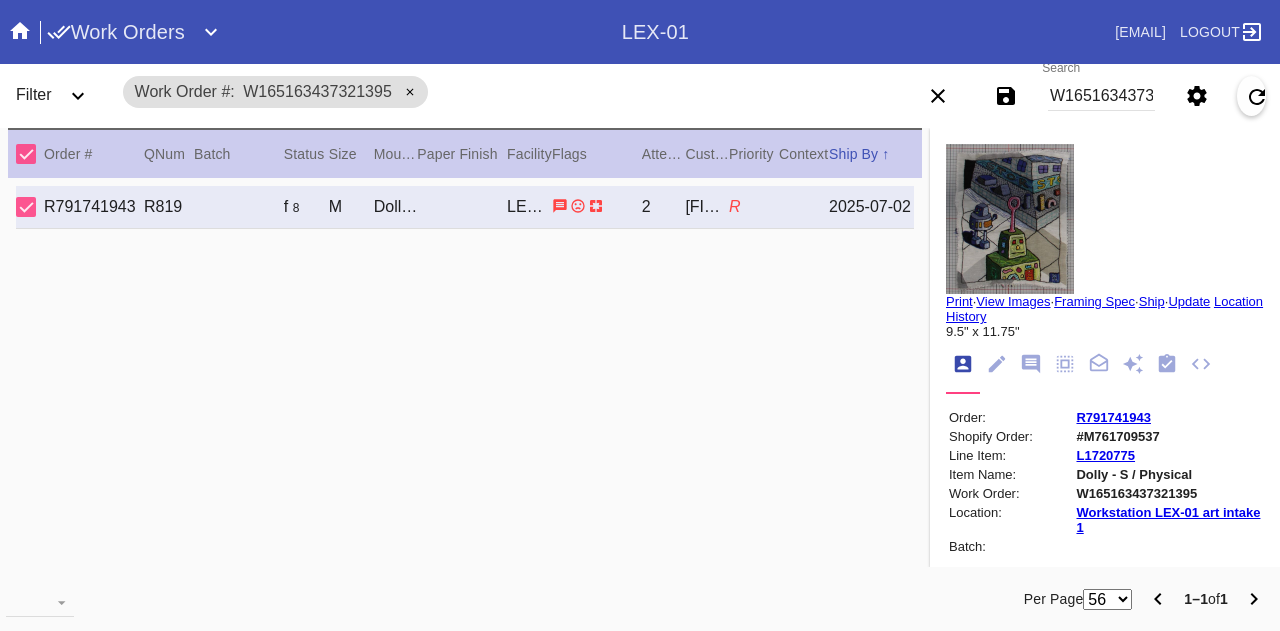 scroll, scrollTop: 24, scrollLeft: 0, axis: vertical 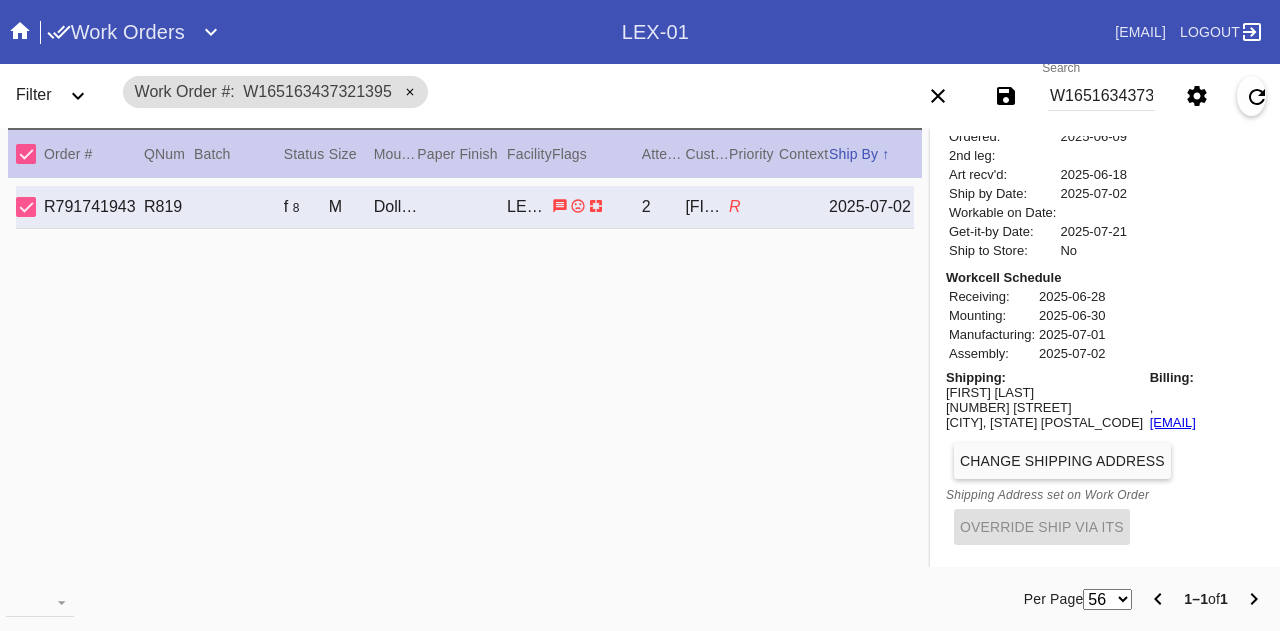 click at bounding box center [20, 31] 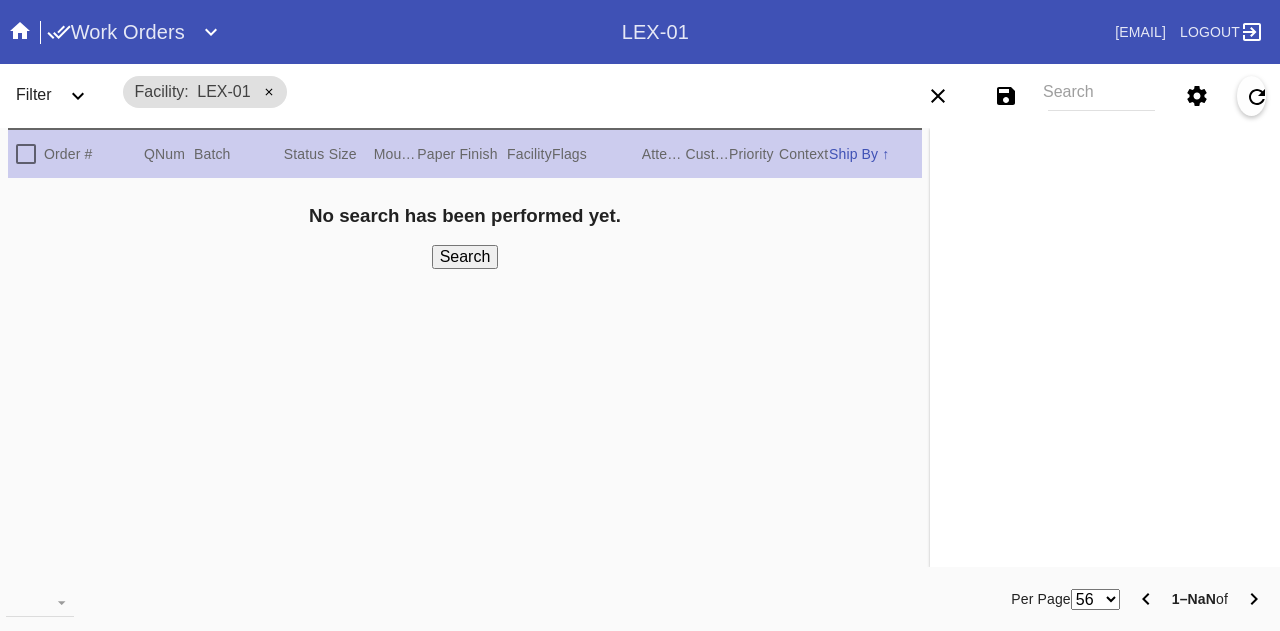 scroll, scrollTop: 0, scrollLeft: 0, axis: both 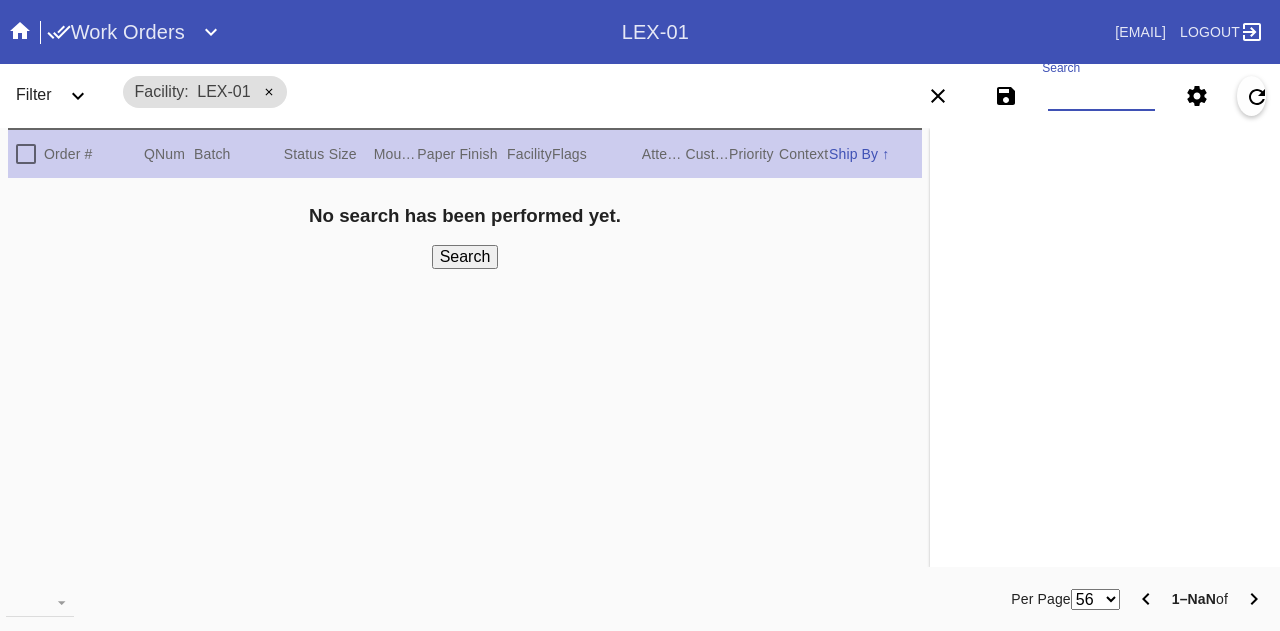 click on "Search" at bounding box center [1101, 96] 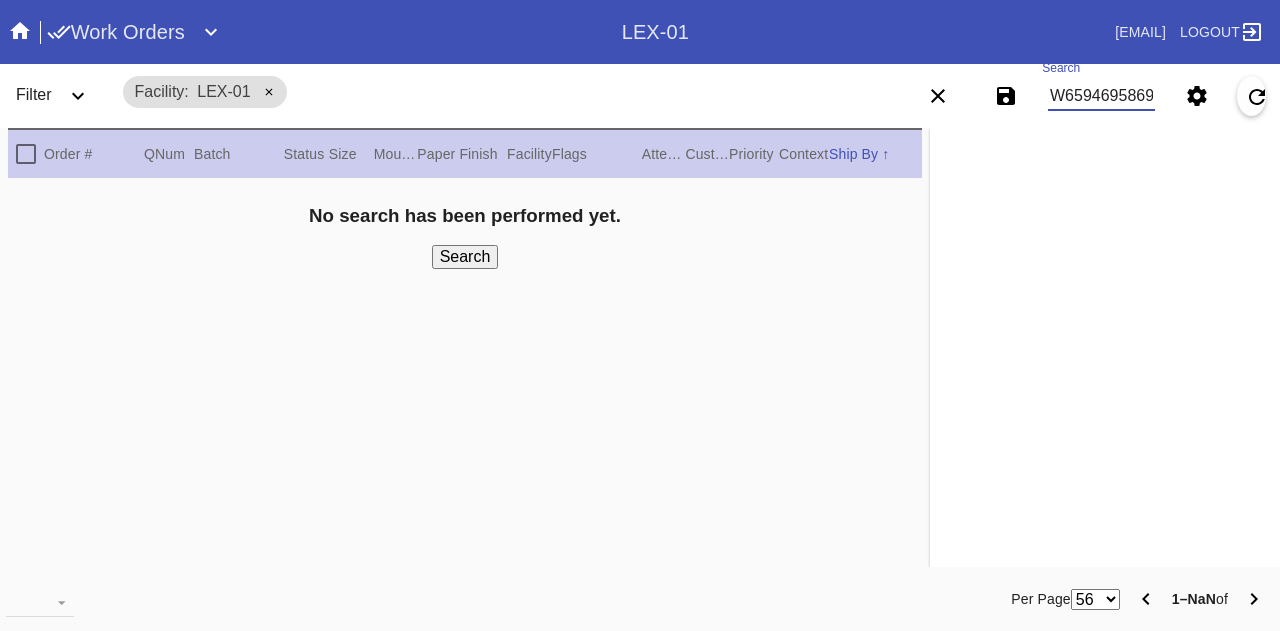 scroll, scrollTop: 0, scrollLeft: 45, axis: horizontal 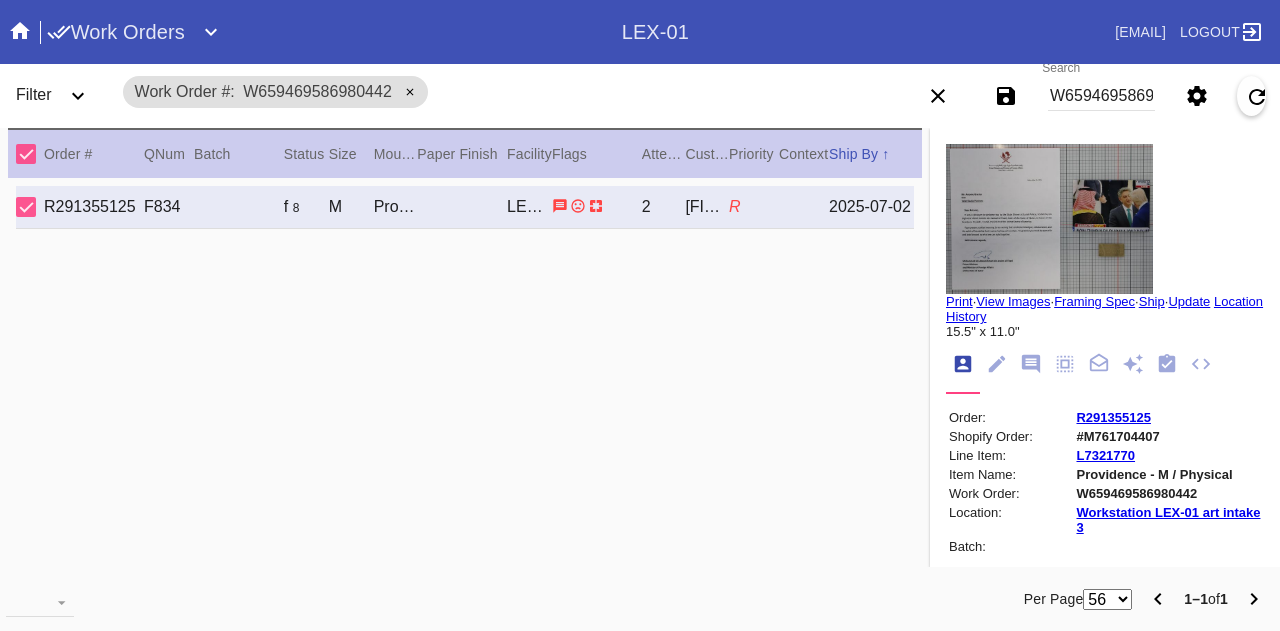 click on "Print" at bounding box center (959, 301) 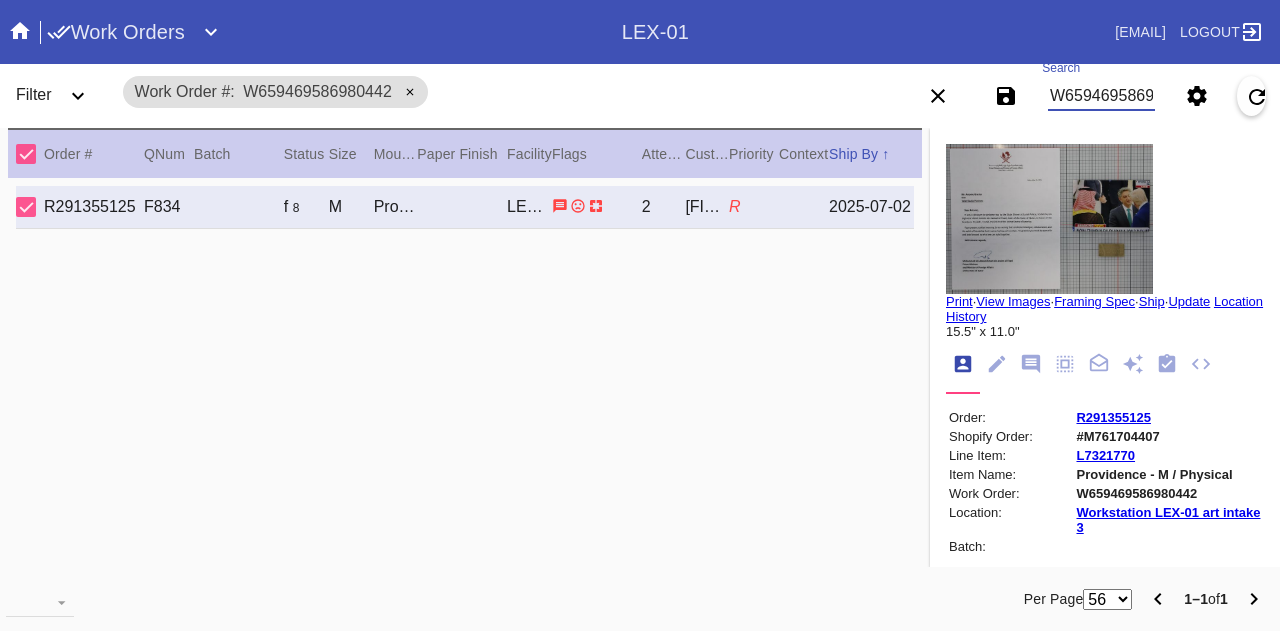 click on "W659469586980442" at bounding box center (1101, 96) 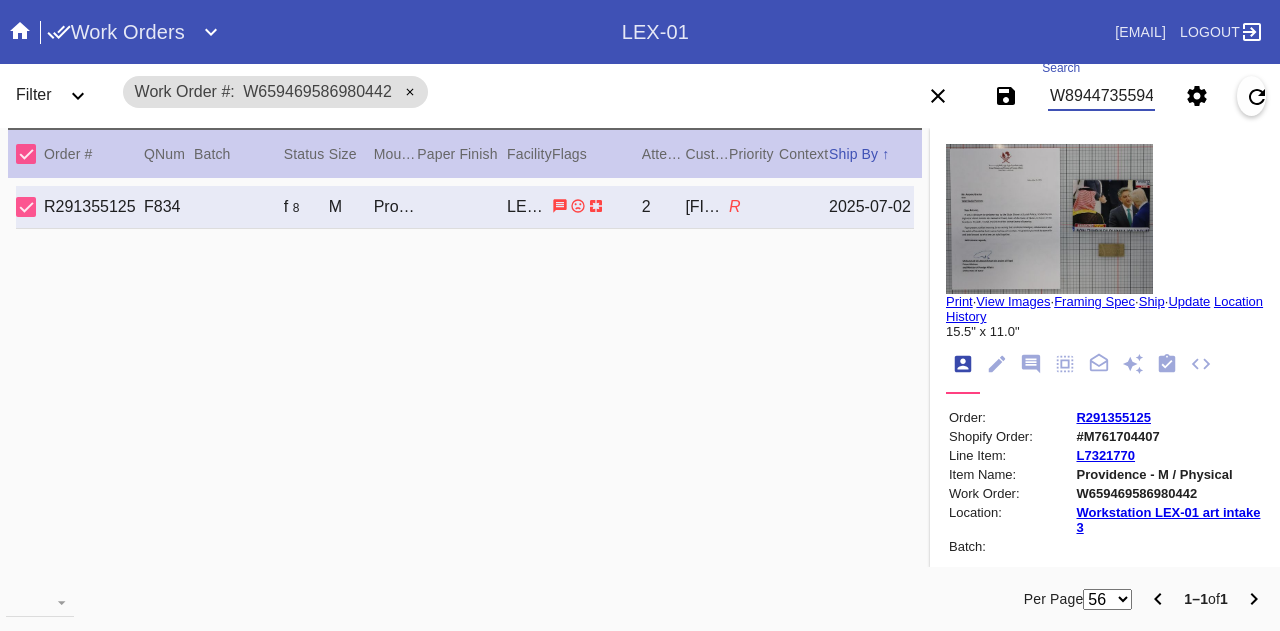 scroll, scrollTop: 0, scrollLeft: 45, axis: horizontal 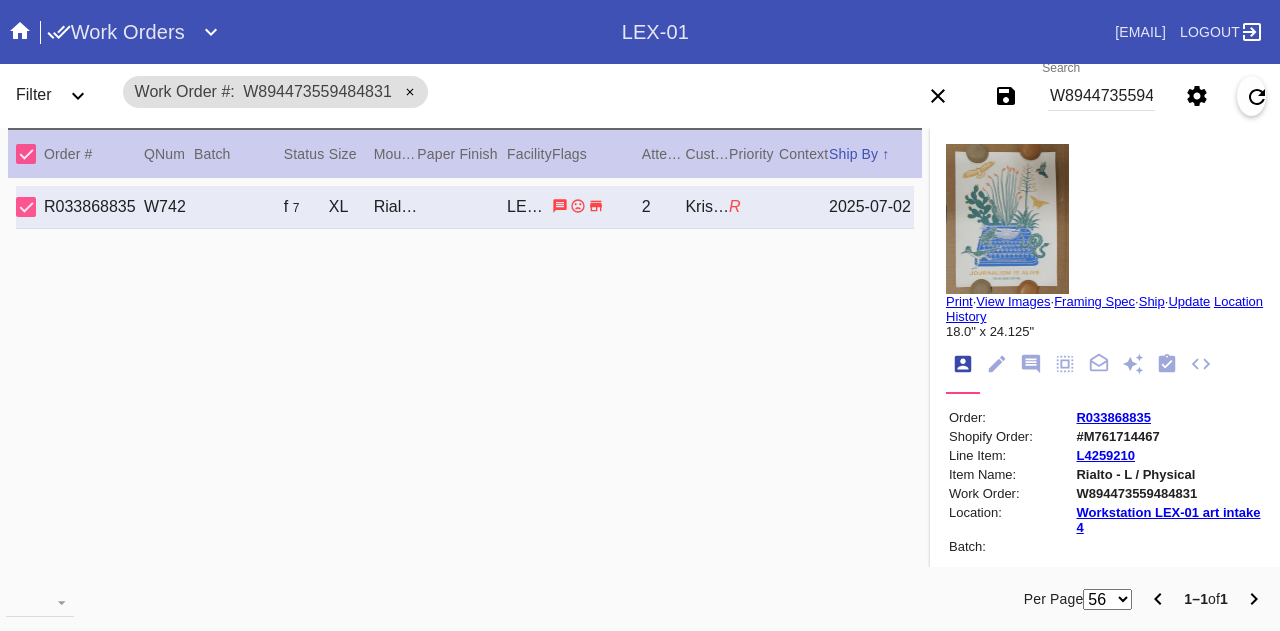 click at bounding box center (1007, 219) 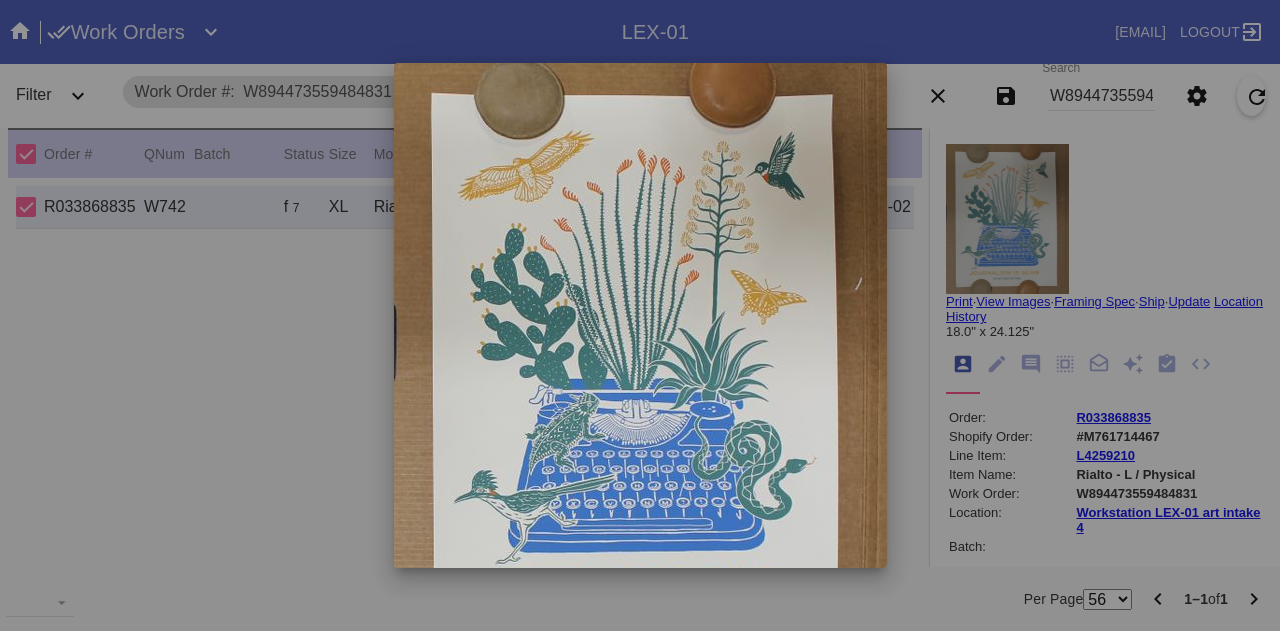 click at bounding box center [640, 315] 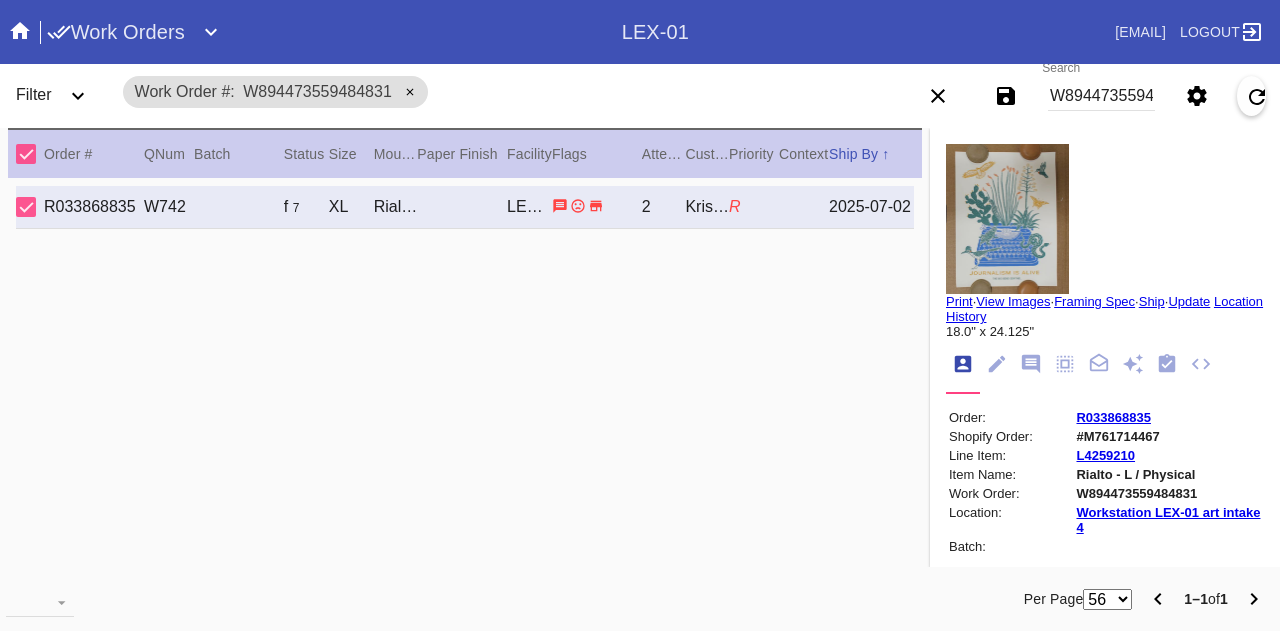 click on "View Images" at bounding box center (1013, 301) 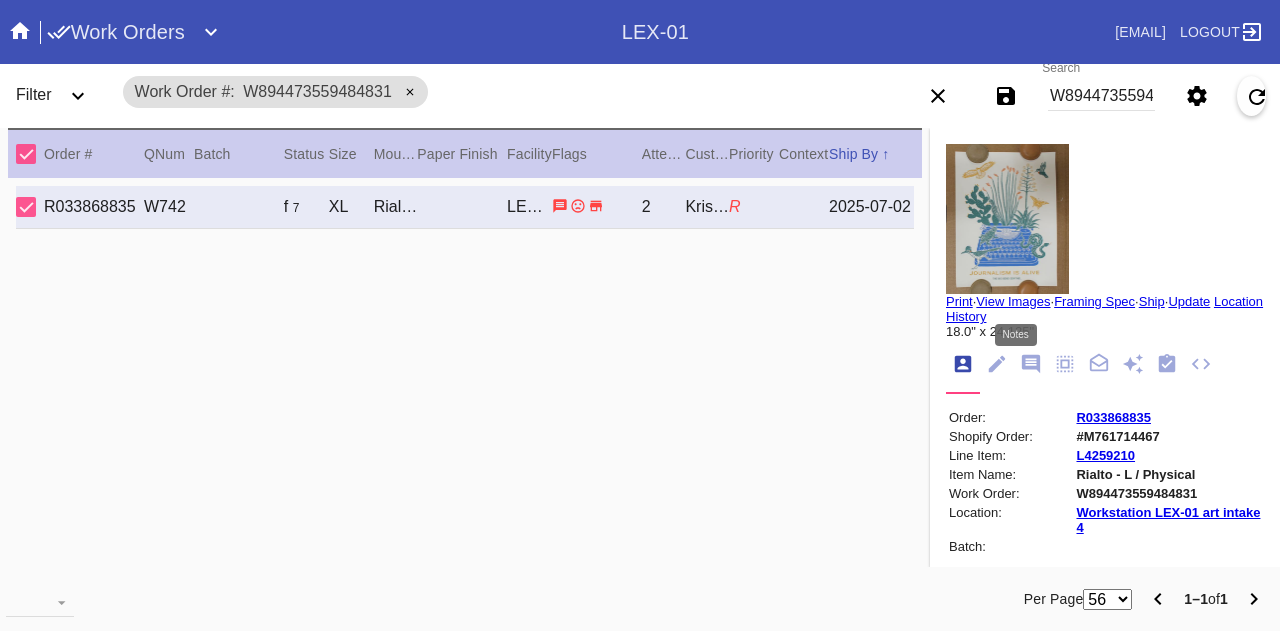click at bounding box center [1031, 364] 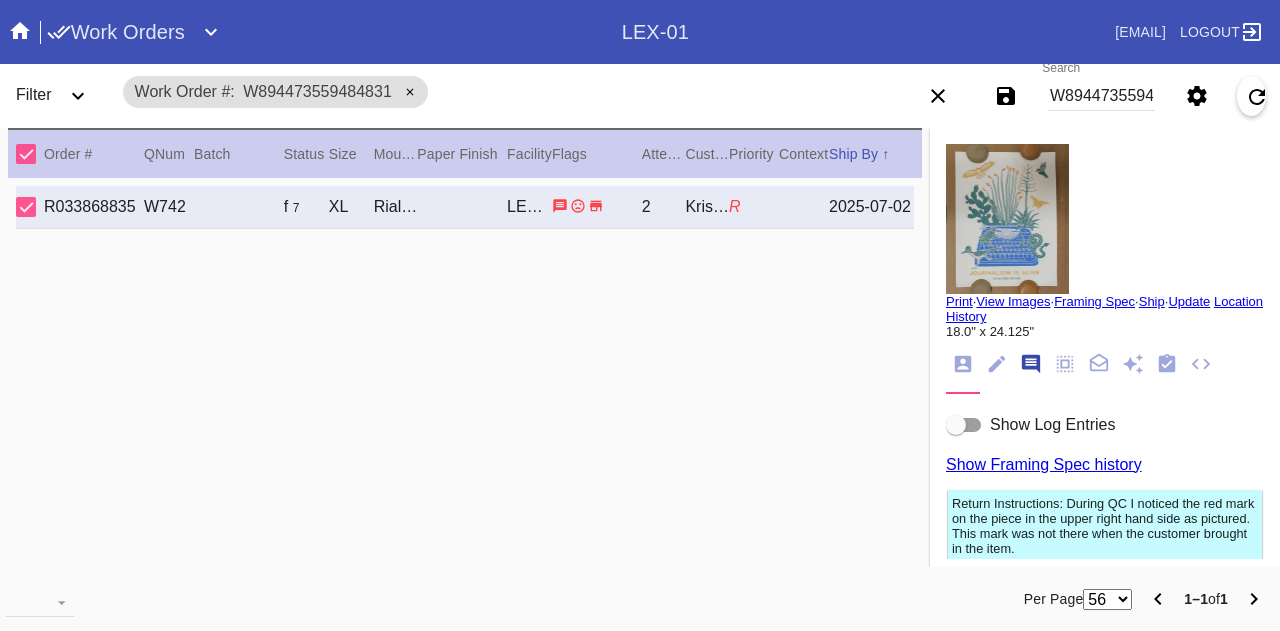 scroll, scrollTop: 122, scrollLeft: 0, axis: vertical 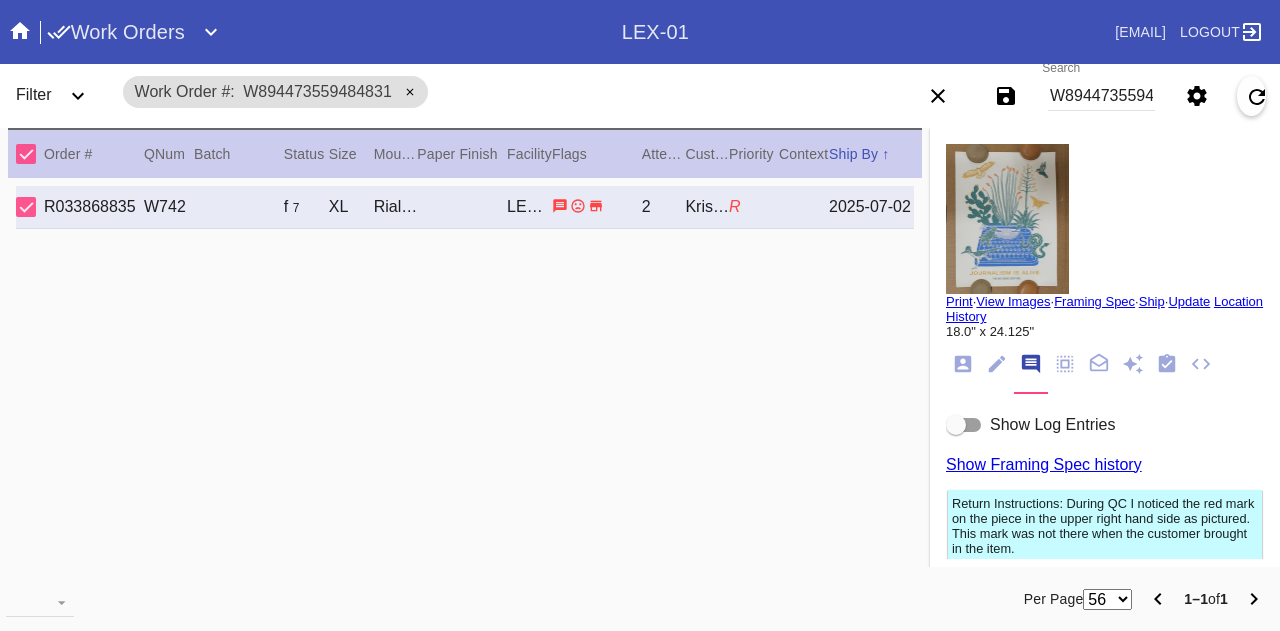 click on "Show Log Entries" at bounding box center [1052, 424] 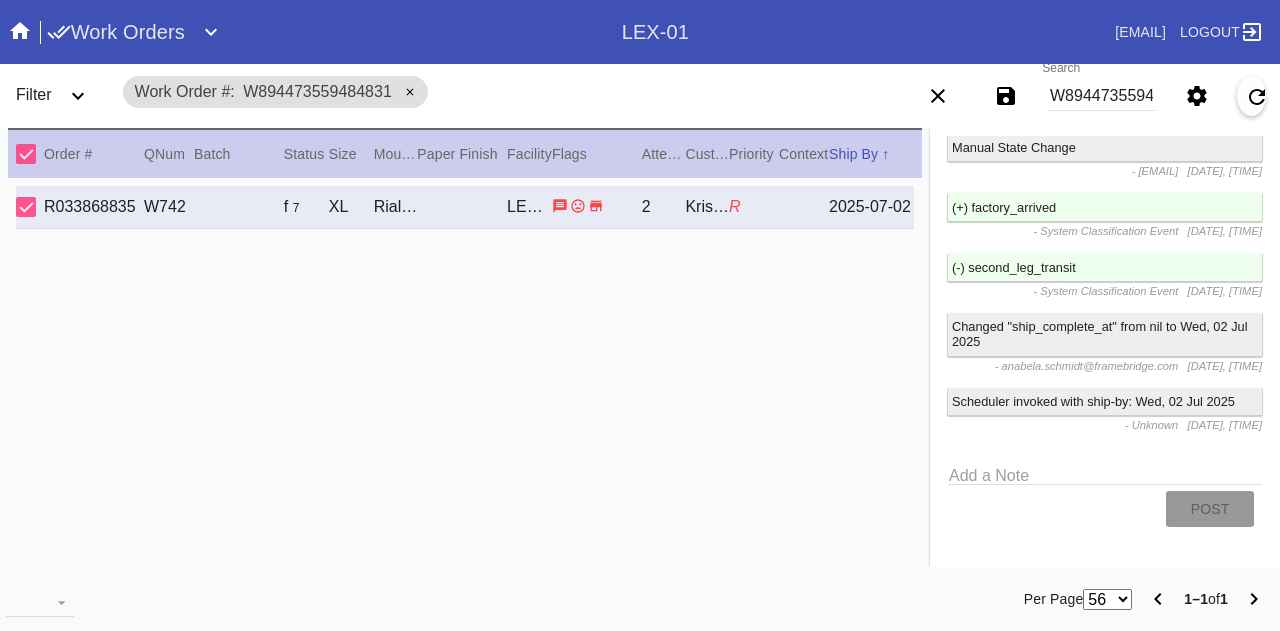 scroll, scrollTop: 1558, scrollLeft: 0, axis: vertical 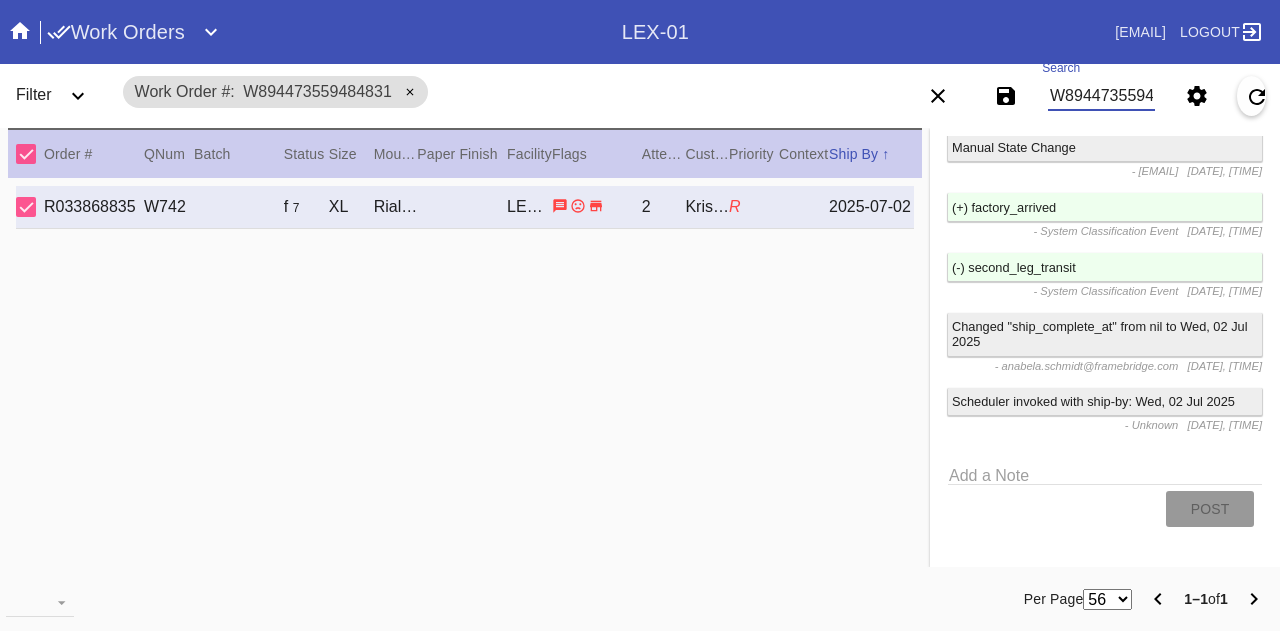 click on "W894473559484831" at bounding box center [1101, 96] 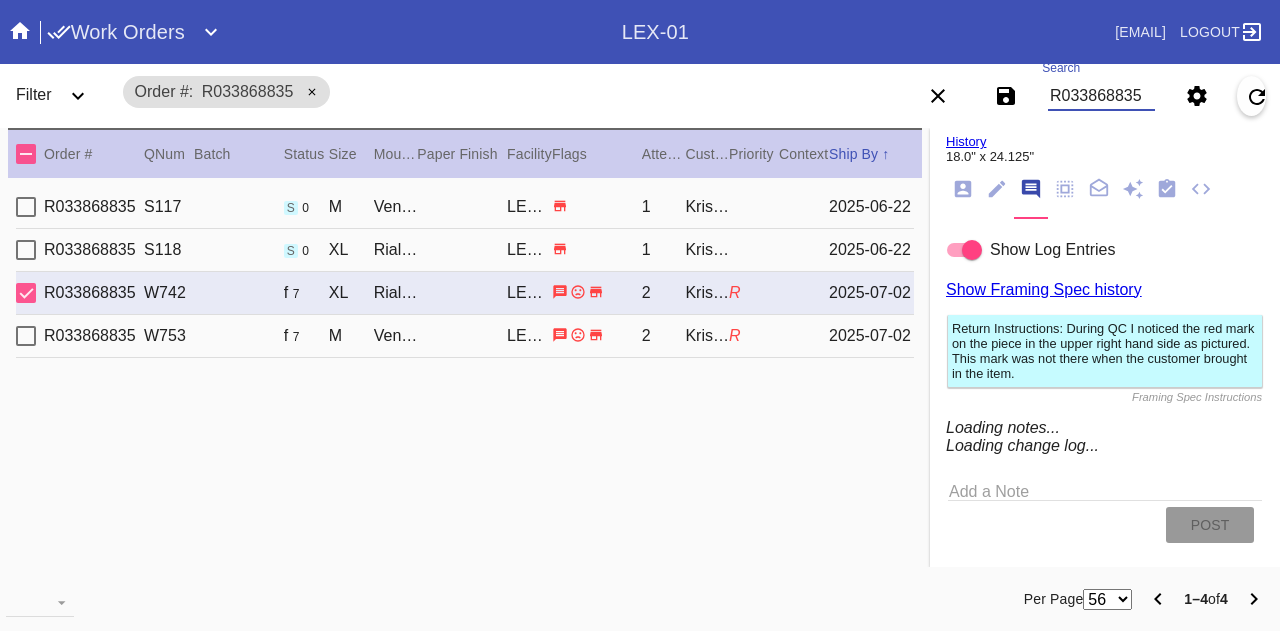 scroll, scrollTop: 1558, scrollLeft: 0, axis: vertical 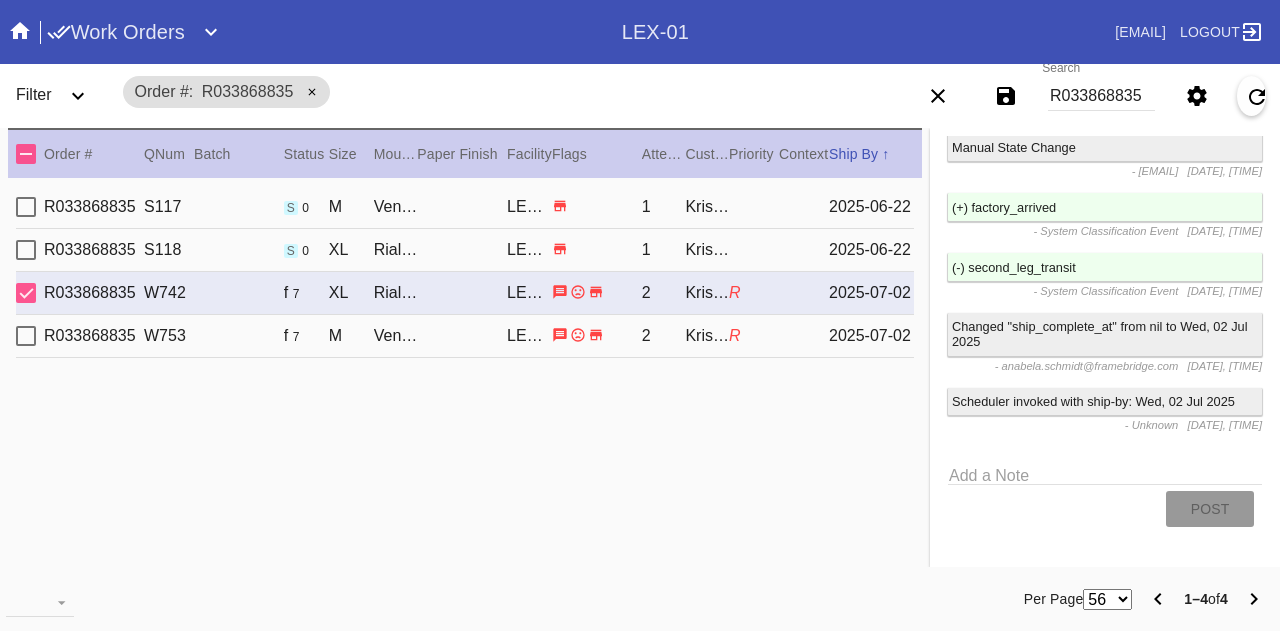 click on "R033868835 S118 s   0 XL Rialto / No Mat LEX-01 1 Kristin Nalle
2025-06-22" at bounding box center [465, 250] 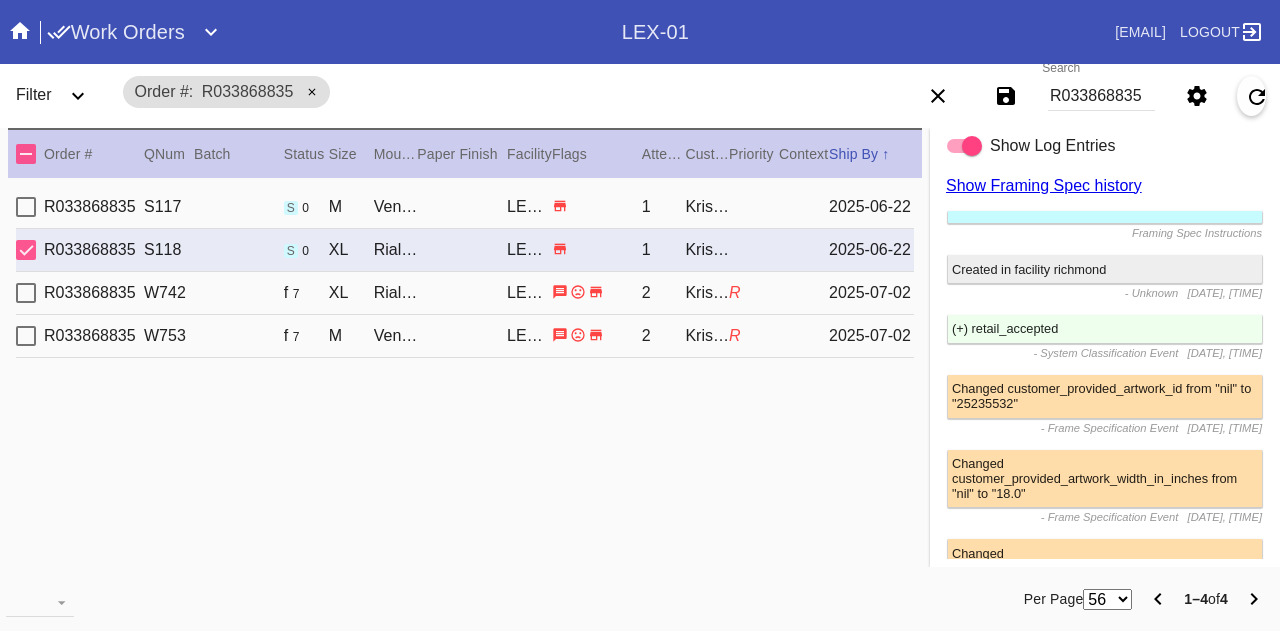 scroll, scrollTop: 0, scrollLeft: 0, axis: both 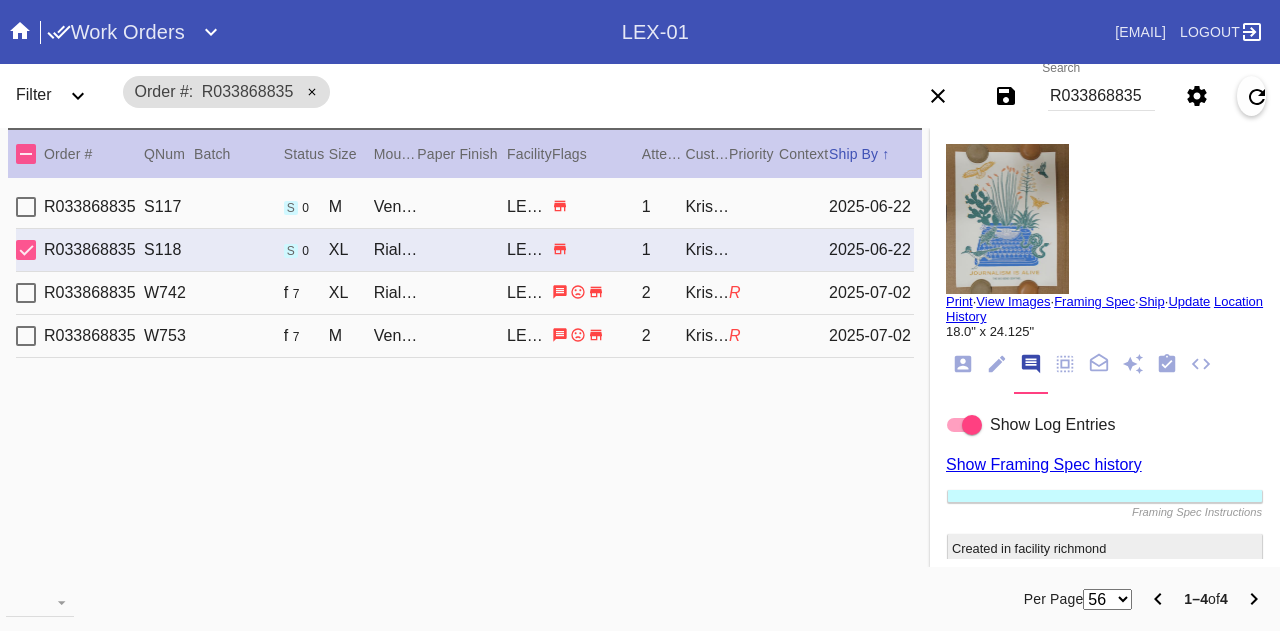 click on "R033868835 S117 s   0 M Venice Mini / Dove White LEX-01 1 Kristin Nalle
2025-06-22" at bounding box center (465, 207) 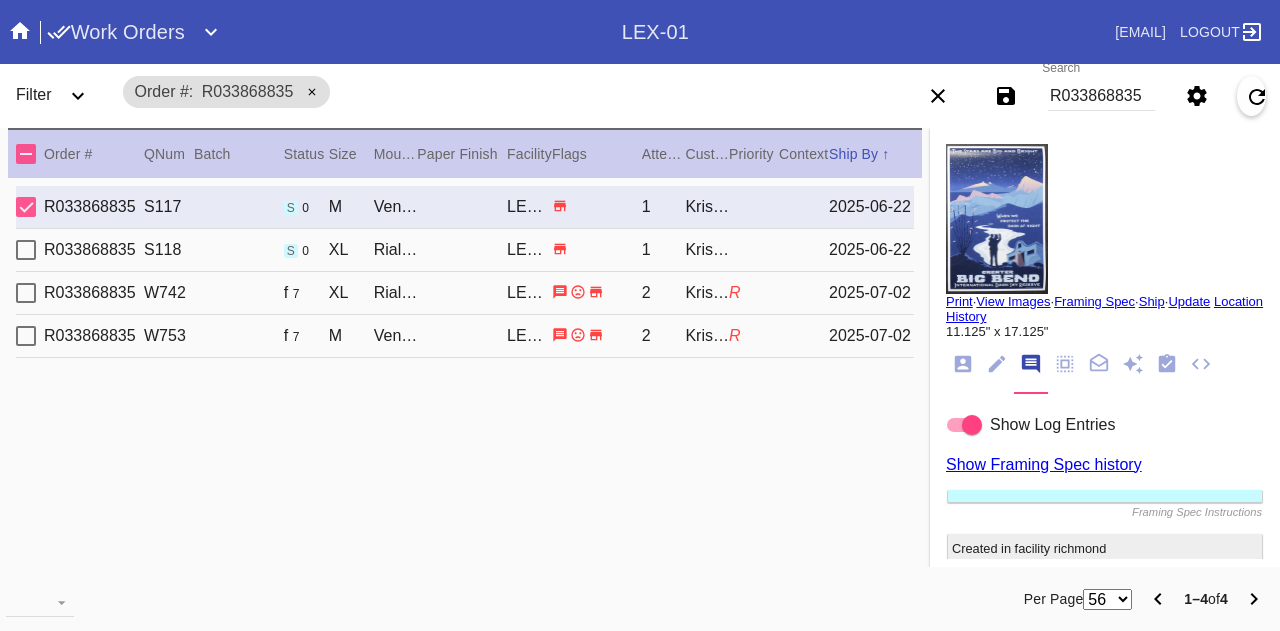 click on "R033868835 S118 s   0 XL Rialto / No Mat LEX-01 1 Kristin Nalle
2025-06-22" at bounding box center [465, 250] 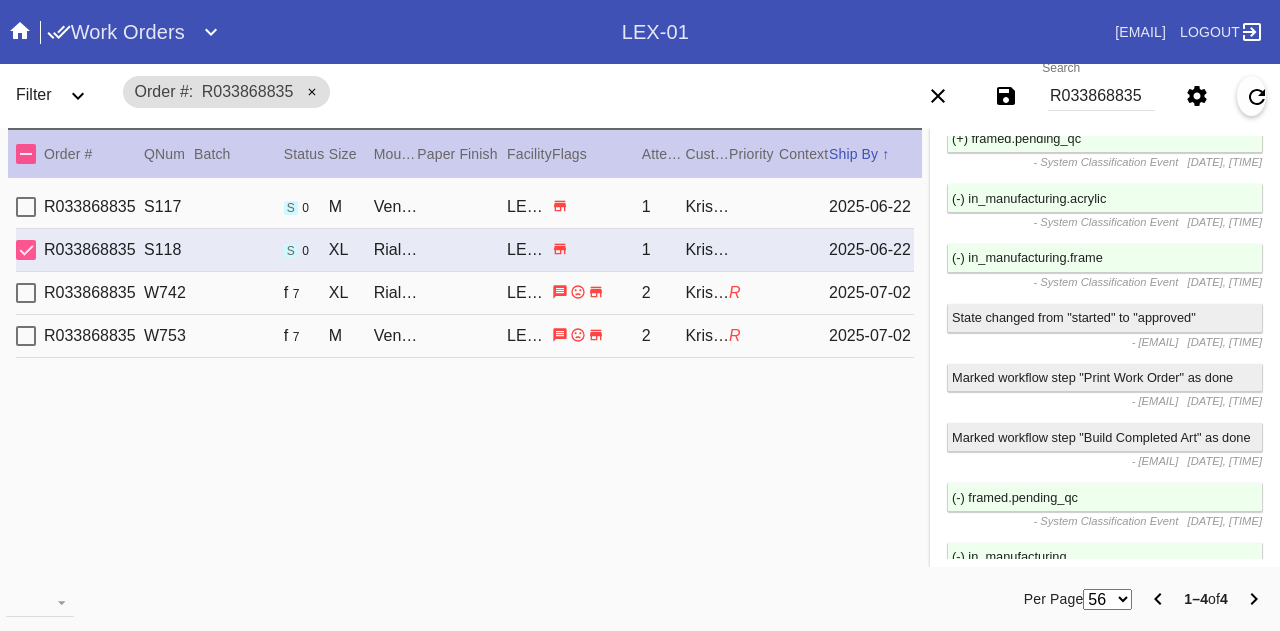 scroll, scrollTop: 3425, scrollLeft: 0, axis: vertical 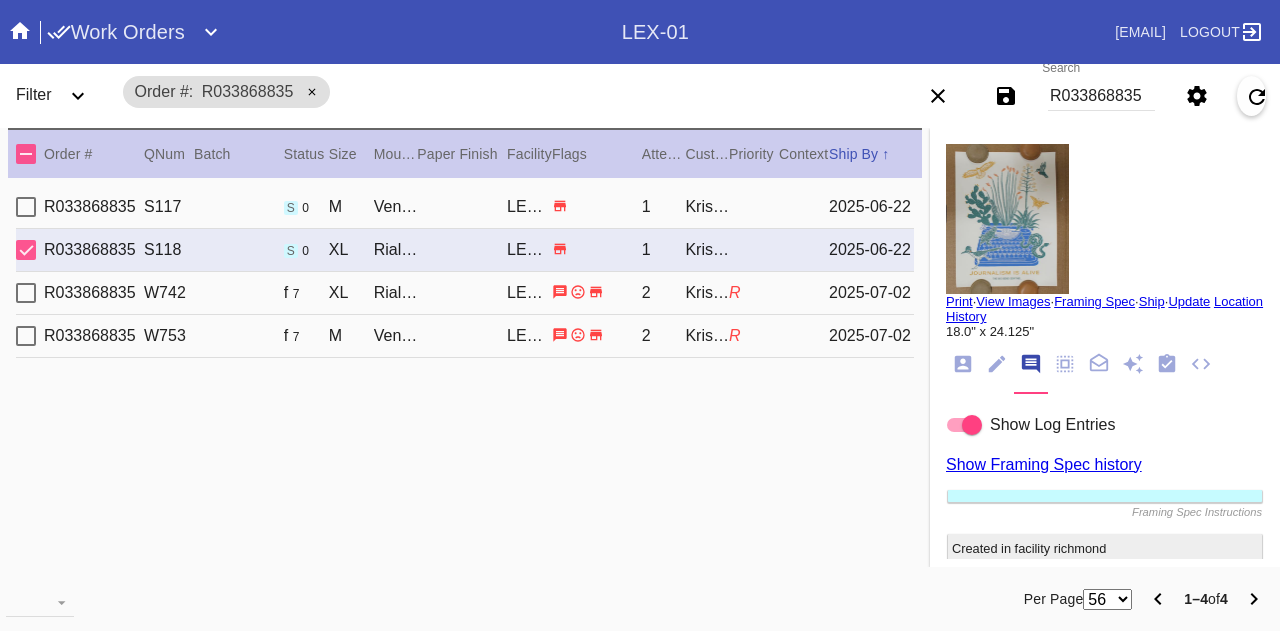 click on "Print  ·  View Images  ·  Framing Spec  ·  Ship  ·  Update   Location History 18.0" x 24.125"                                 Order: R033868835 Shopify Order: #M761714467 Line Item: L4259210 Item Name: Rialto - L / Physical Work Order: W969856824299635 Location: Workstation LEX-01 al3-q1 Batch: Ship Group SG13973919590367 Schedule Work (Beta) Facility: LEX-01  change RFID:
Assign RFID
Special Instructions on Order: Line Item Instructions: Processing Instructions: Work Order Instructions: Framing Specification Instructions: Ordered: 2025-06-14 2nd leg: Art recv'd: 2025-06-18 Ship by Date: 2025-06-22 Workable on Date: 2025-06-18 Get-it-by Date: 2025-07-19 Ship to Store: Yes Workcell Schedule Receiving: 2025-06-18 Mounting: 2025-06-20 Manufacturing: 2025-06-21 Quick Ship: 2025-06-21 Shipping: Kristin Nalle 701 S. Lamar Boulevard Austin , TX 78704 Billing:   ,   nallekristen@gmail.com Change Shipping Address" at bounding box center (1105, 2260) 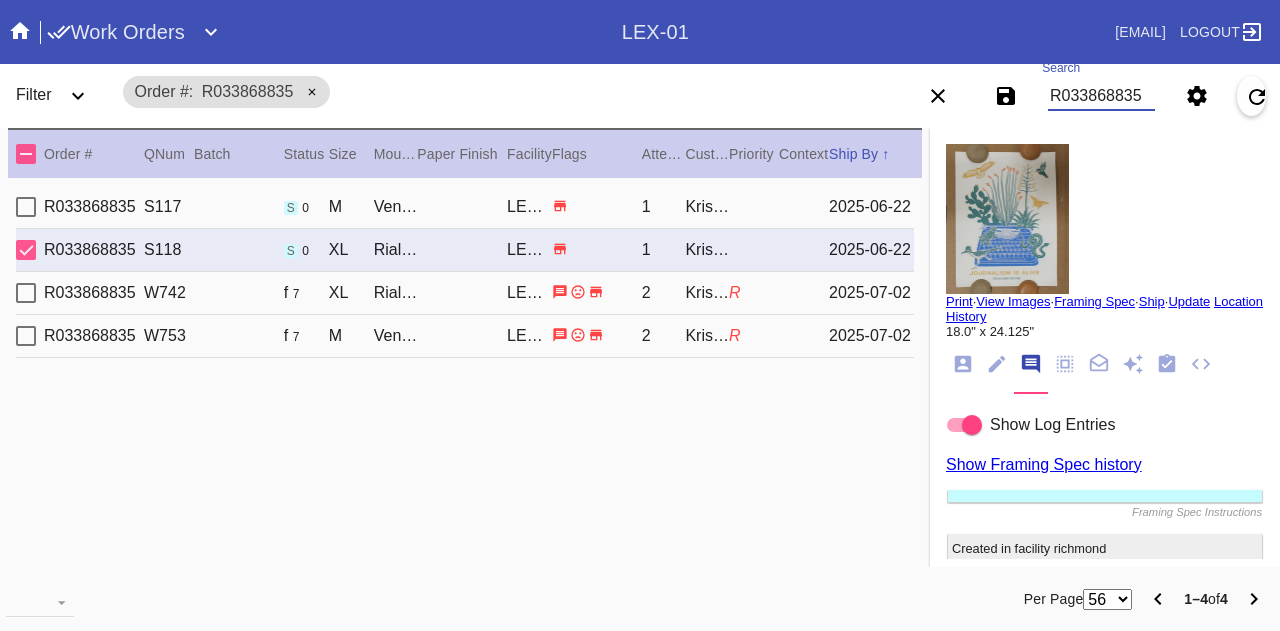 click on "R033868835" at bounding box center [1101, 96] 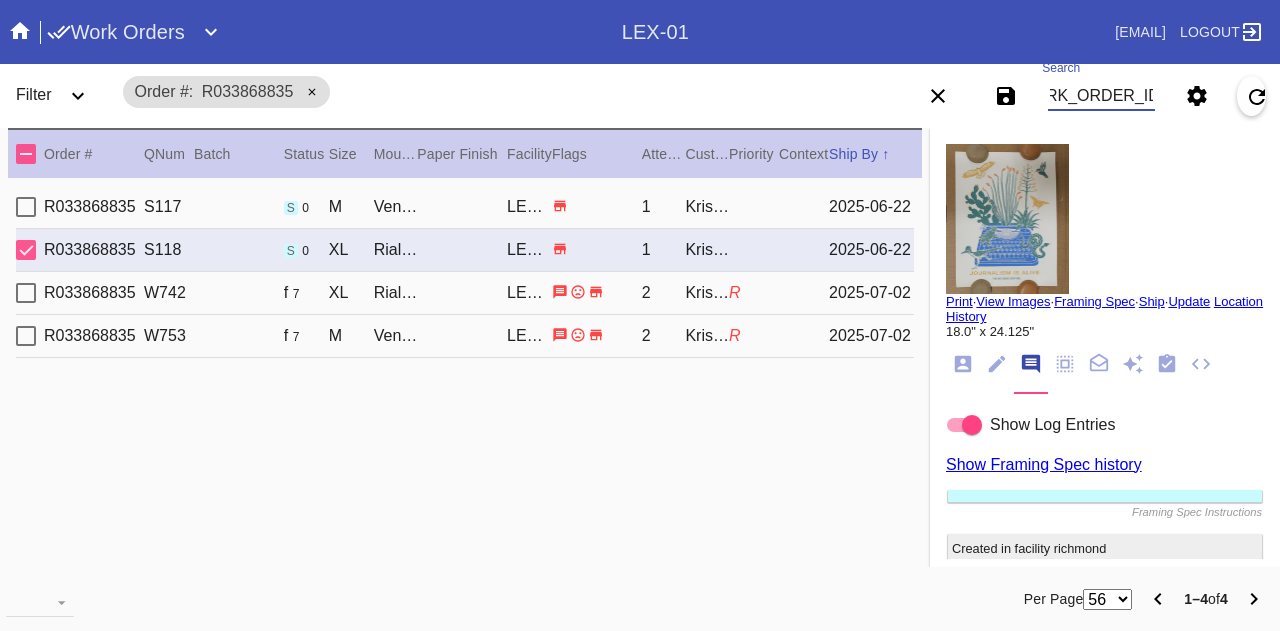 scroll, scrollTop: 0, scrollLeft: 45, axis: horizontal 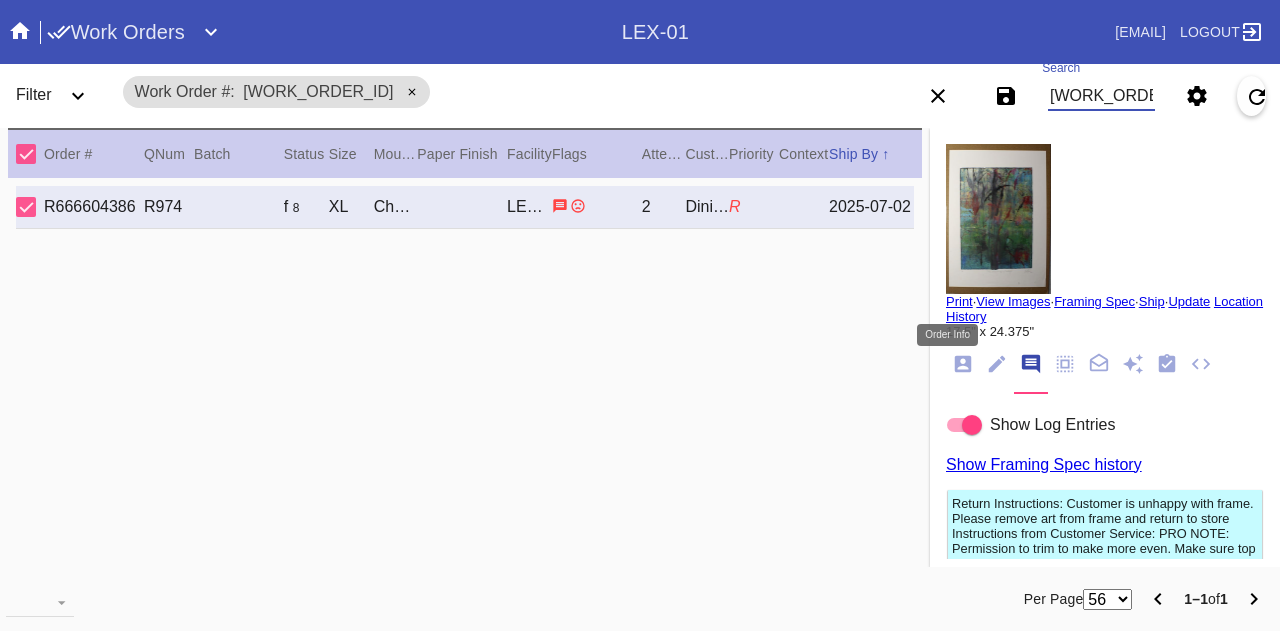 click at bounding box center (963, 364) 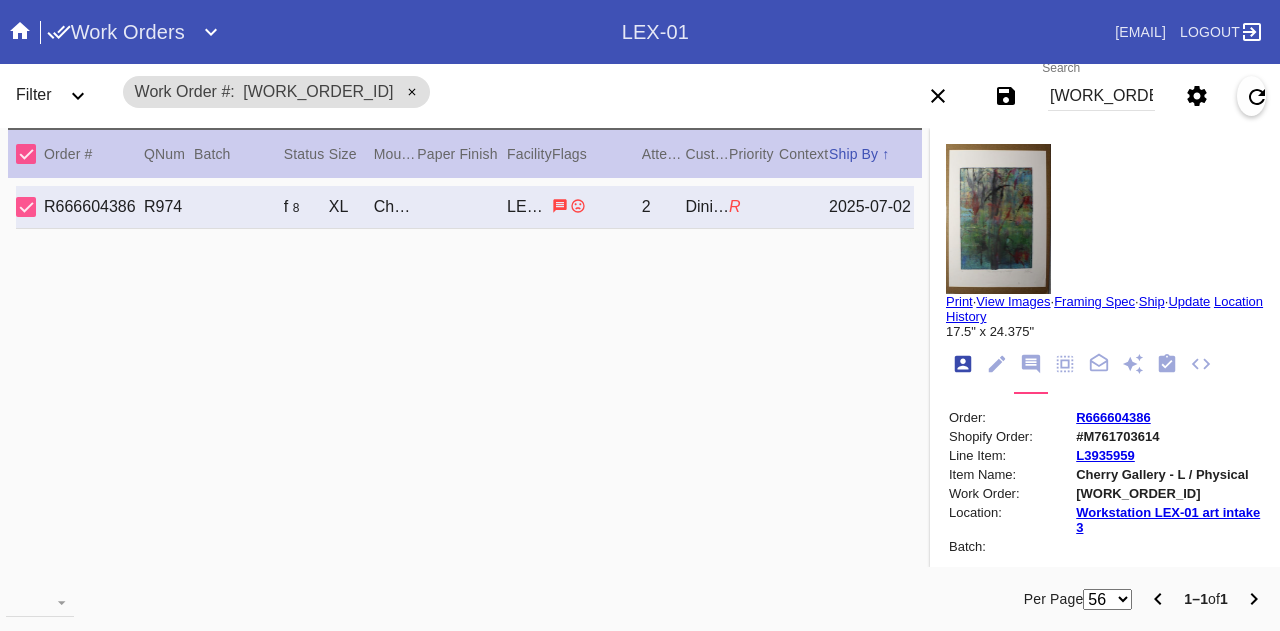 scroll, scrollTop: 24, scrollLeft: 0, axis: vertical 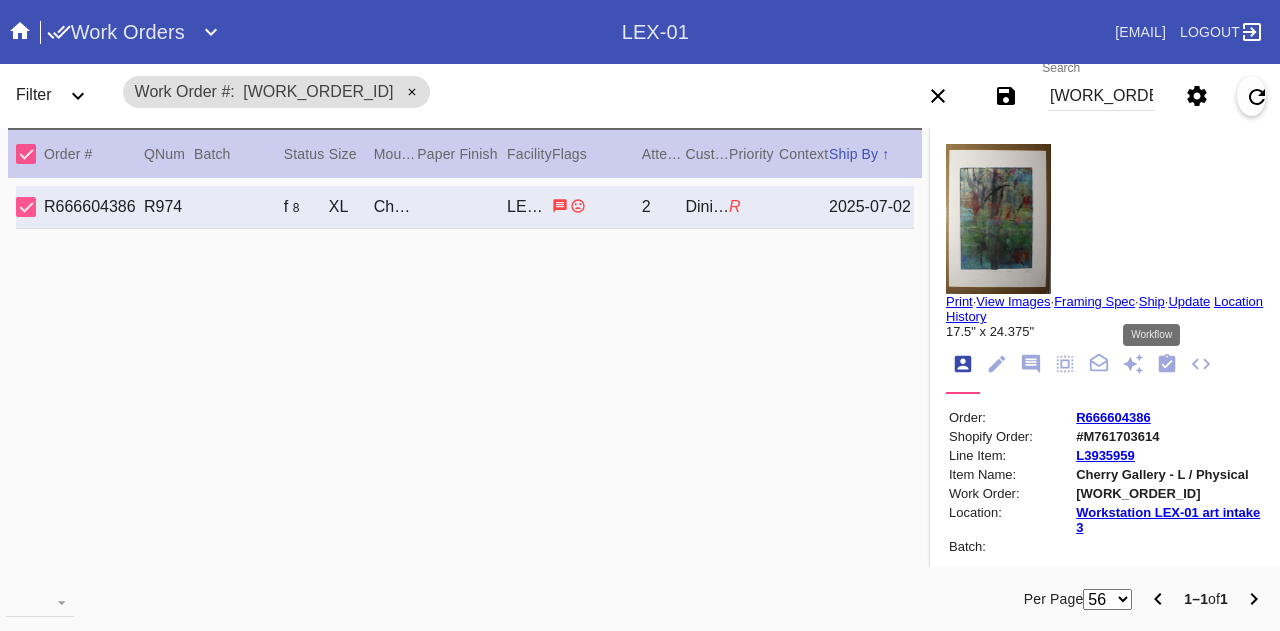 click at bounding box center (1167, 364) 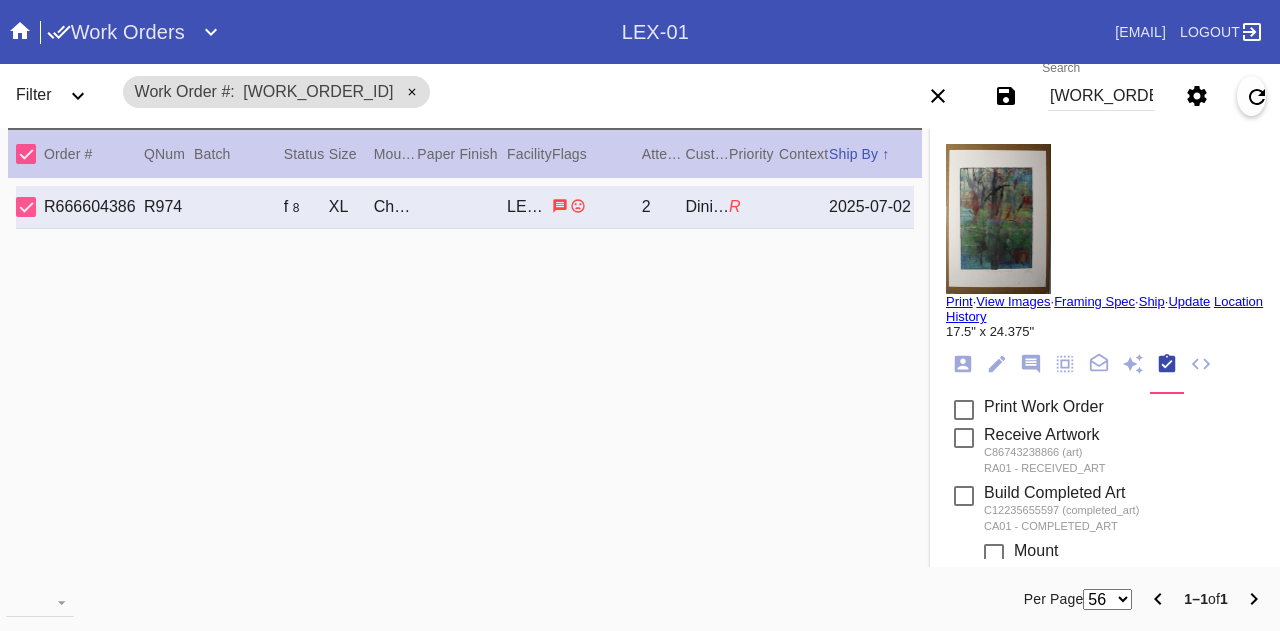 scroll, scrollTop: 364, scrollLeft: 0, axis: vertical 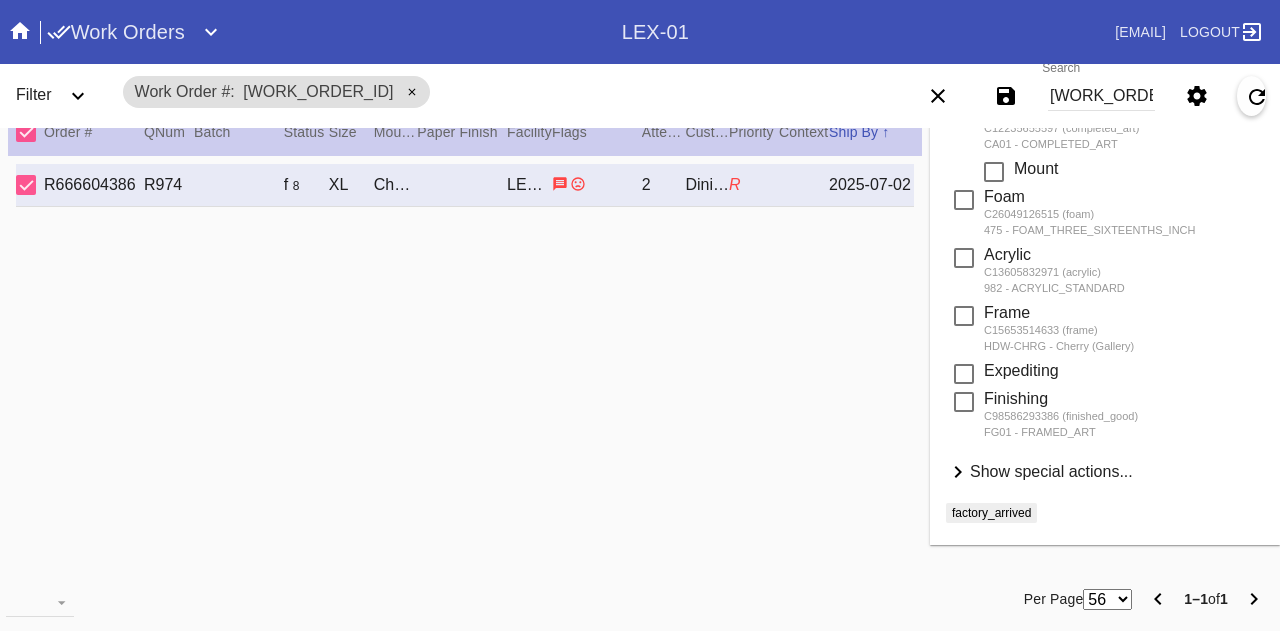 click on "Show special actions..." at bounding box center (1051, 471) 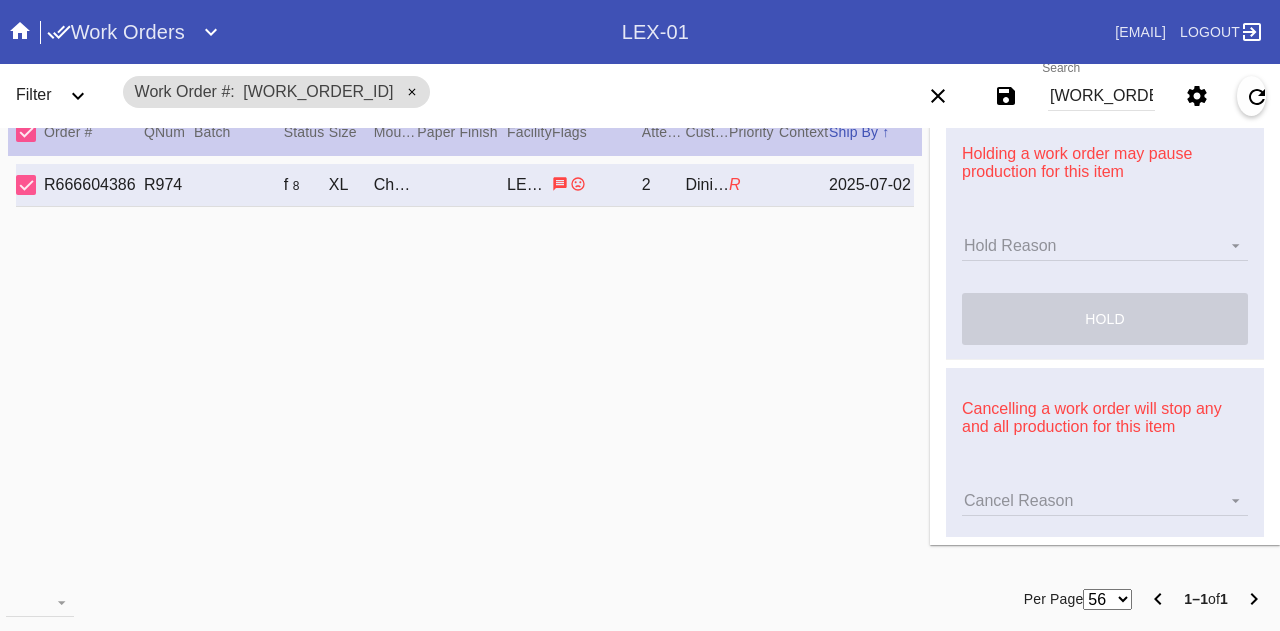 scroll, scrollTop: 774, scrollLeft: 0, axis: vertical 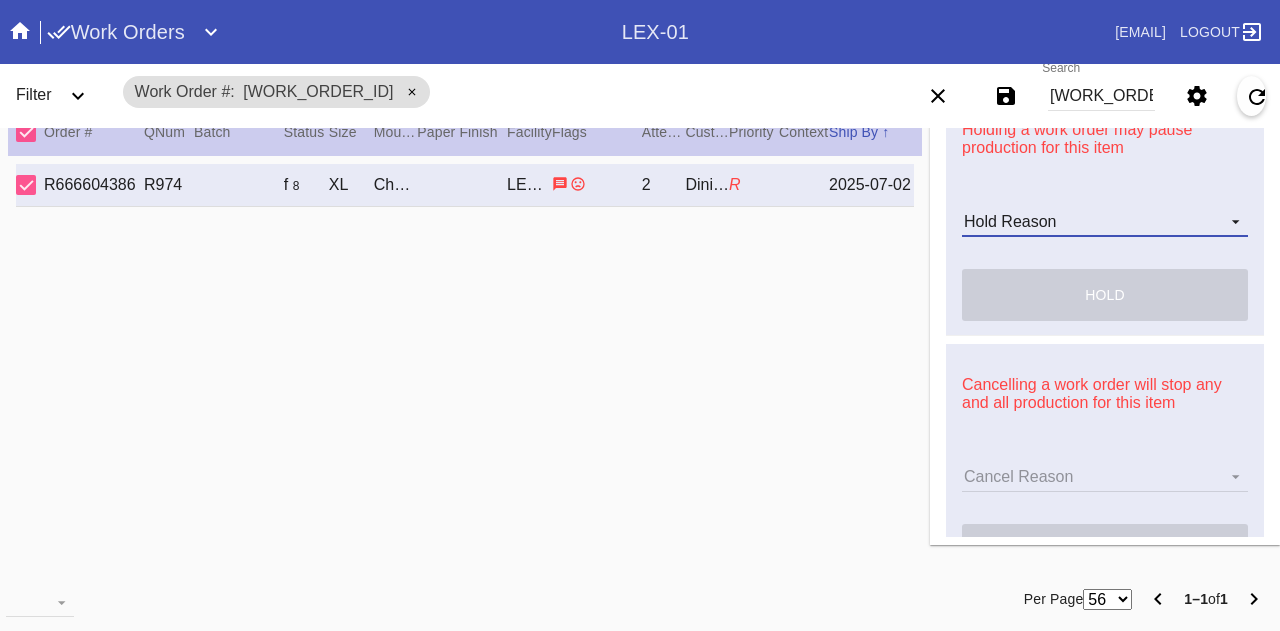 click on "Hold Reason Art Care Review Artwork Damaged F4B/Partnership Facility Out of Stock HPO Hold to Ship Investigation Lost in Studio Multi-Mat Details Not Received Order Change Request Out of Stock Proactive Outreach Pull for Production QA/Customer Approval Question Submitted Ready for Action Ready for Production Repair Replacement Ordered Retail GW Rework Sample Search and Rescue Transit to LEX01 Transit to PHL01 Update Work Order" at bounding box center [1105, 222] 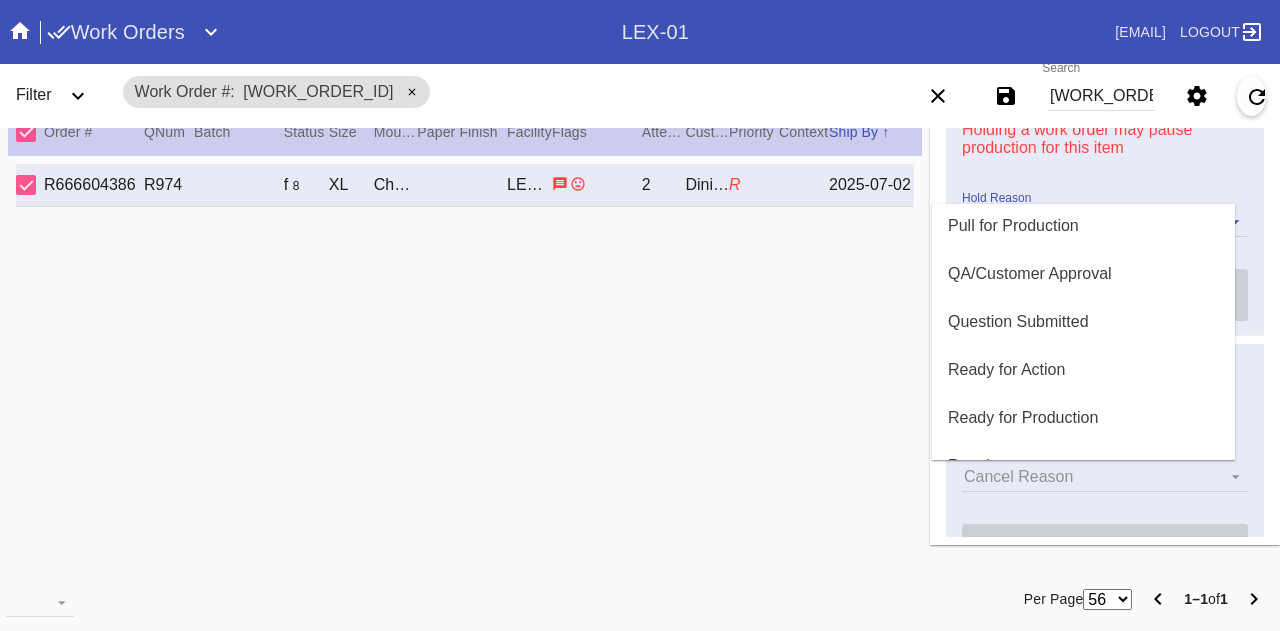 scroll, scrollTop: 650, scrollLeft: 0, axis: vertical 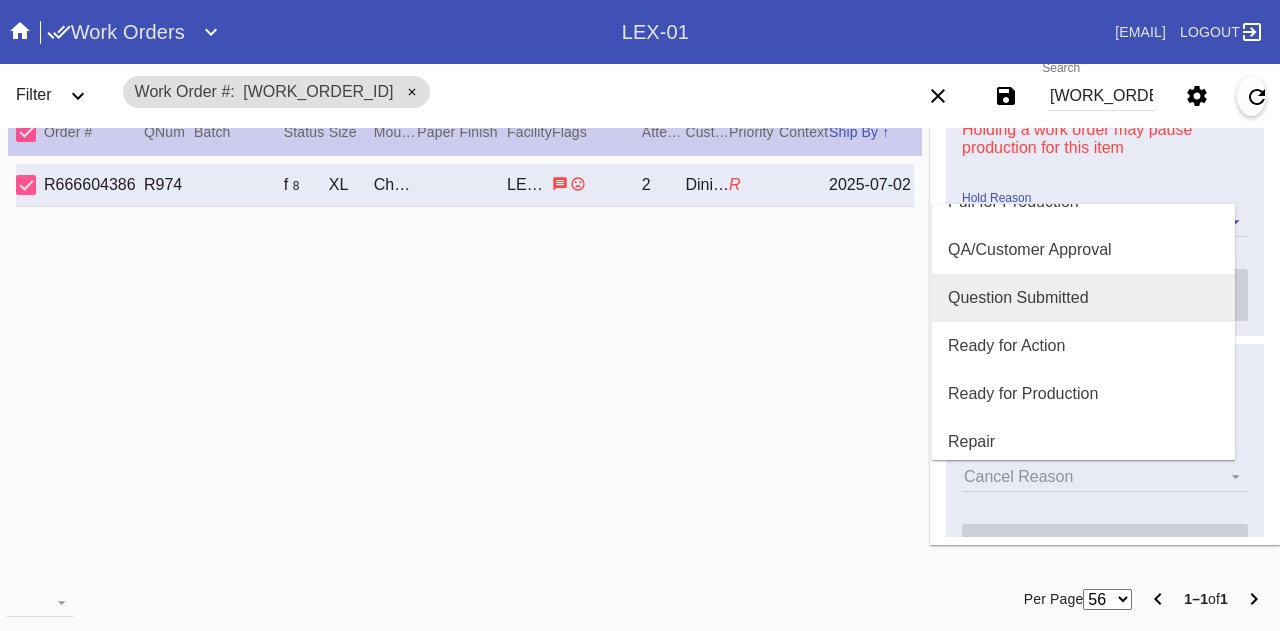 click on "Question Submitted" at bounding box center (1083, 298) 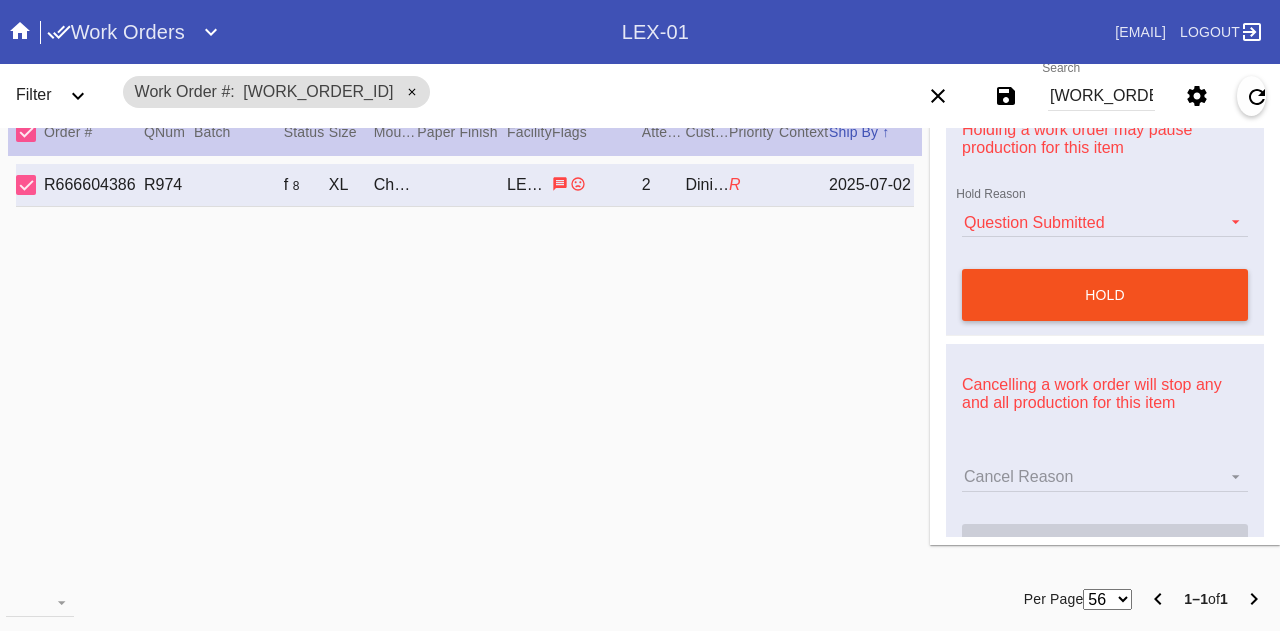click on "hold" at bounding box center (1105, 295) 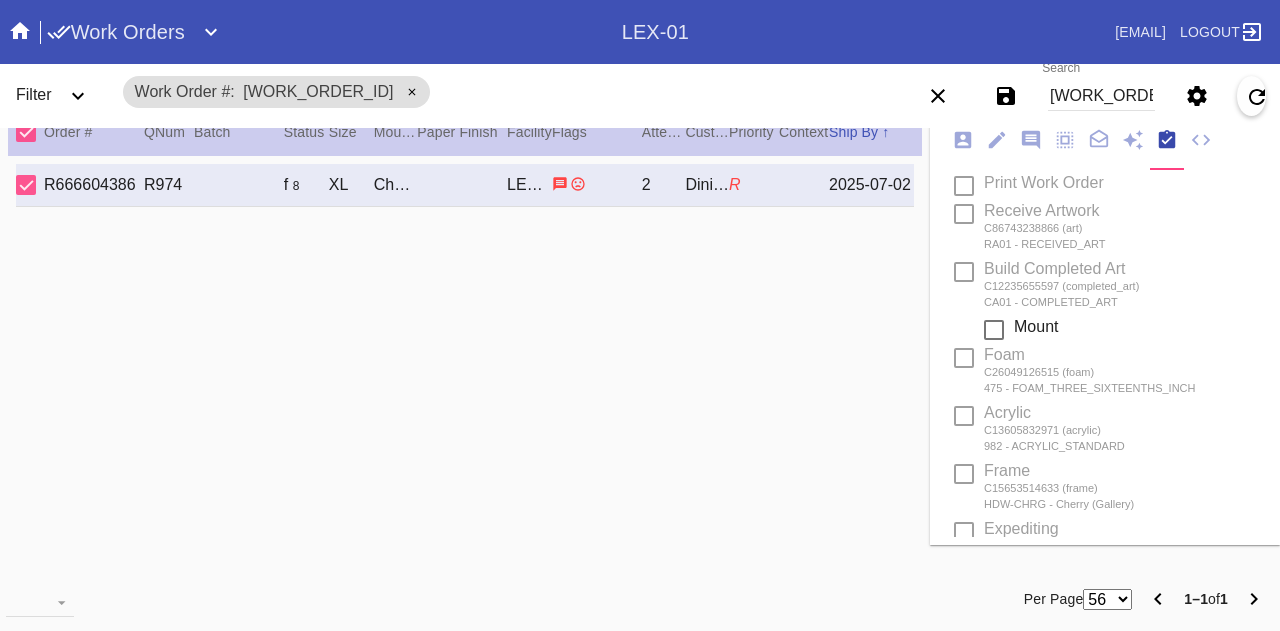 scroll, scrollTop: 0, scrollLeft: 0, axis: both 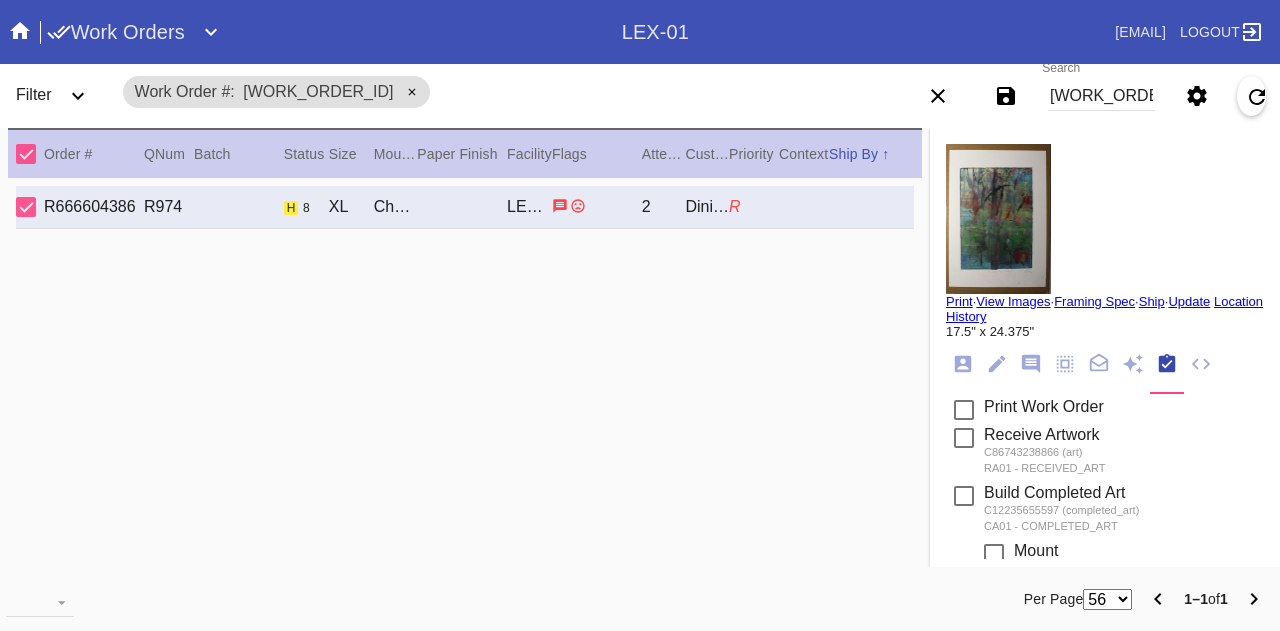 click at bounding box center (963, 364) 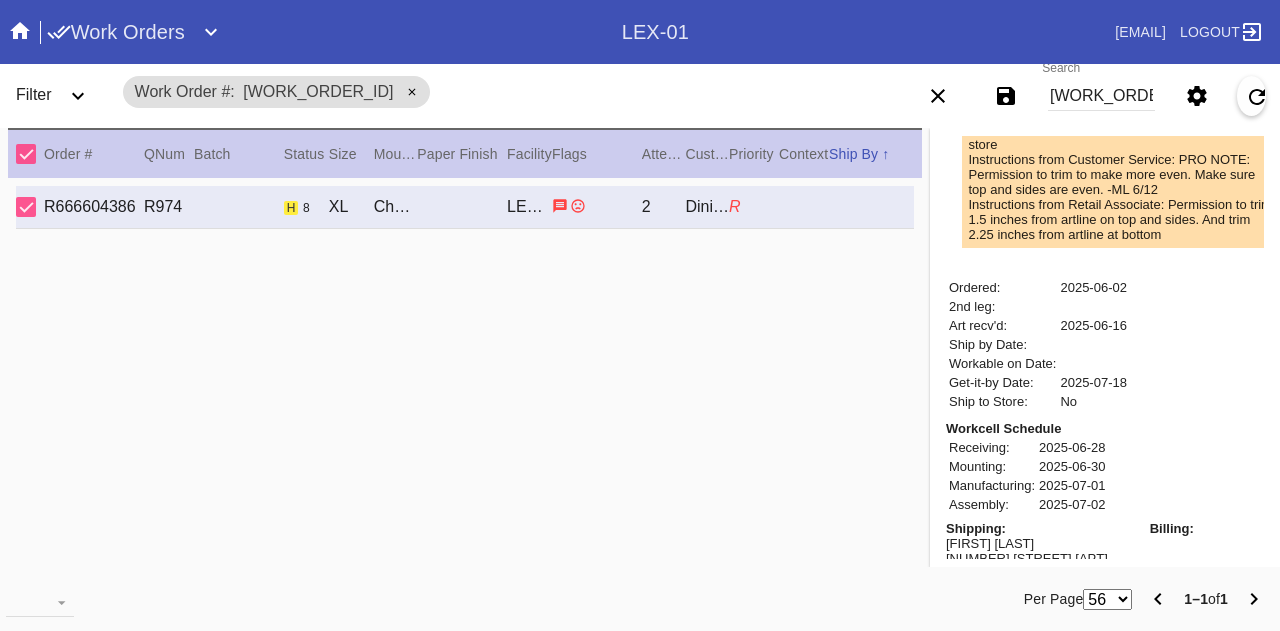 scroll, scrollTop: 896, scrollLeft: 0, axis: vertical 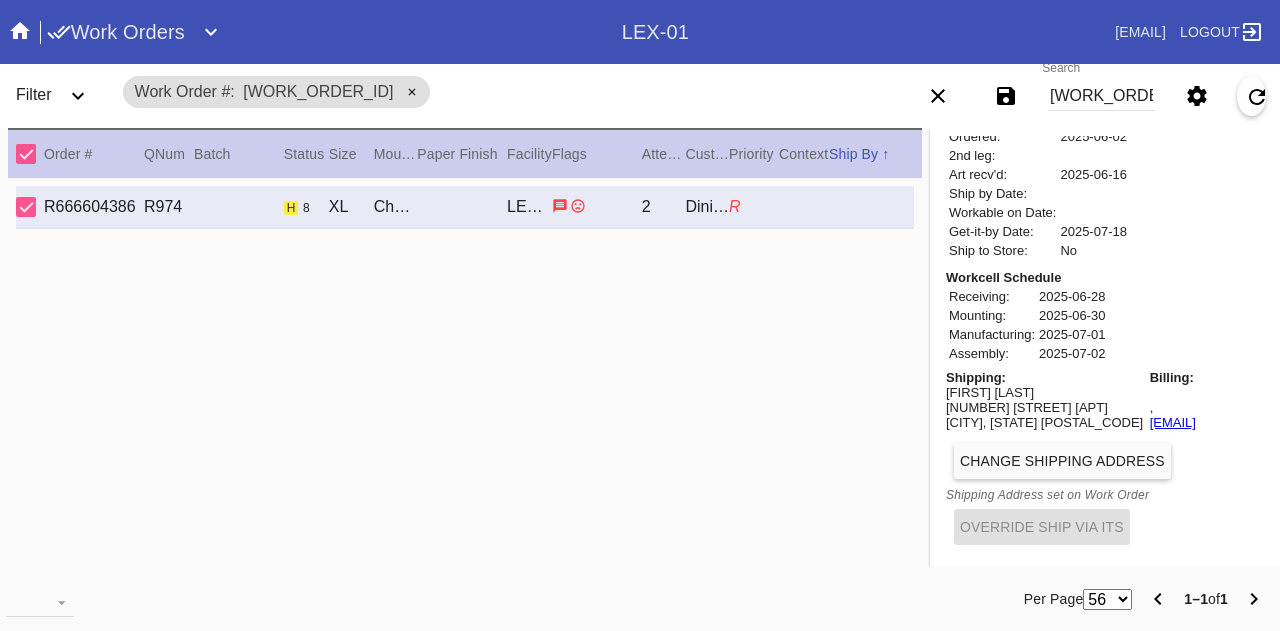 click on "Dini Golden" at bounding box center [1044, 392] 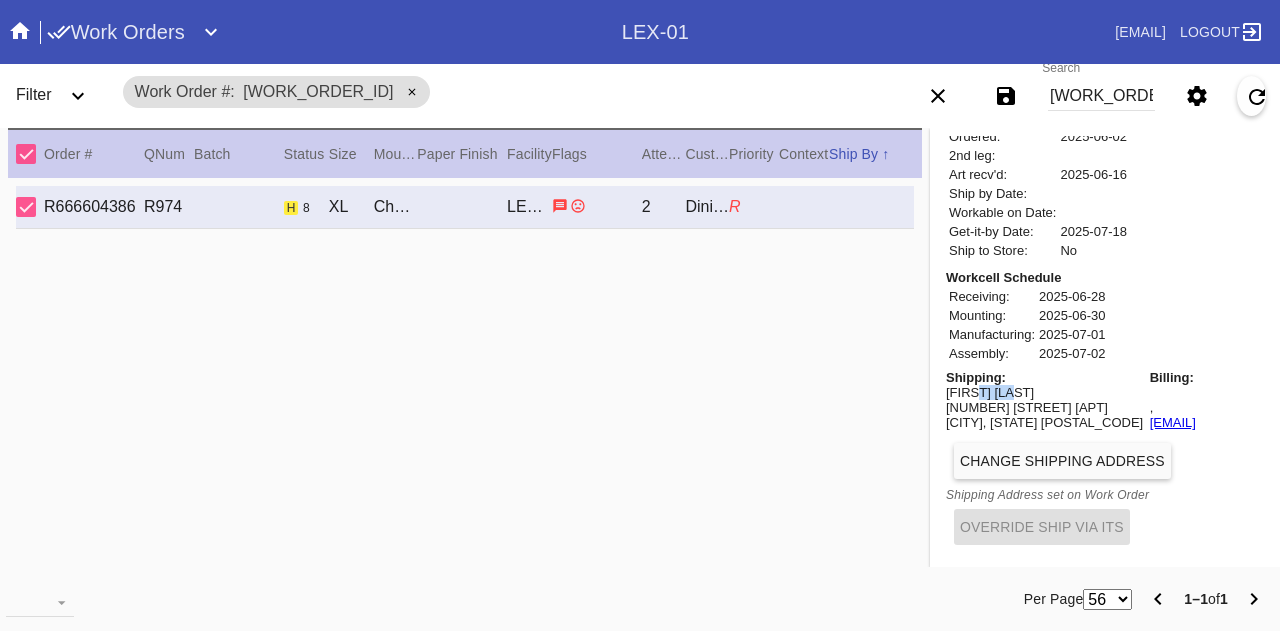 click on "Dini Golden" at bounding box center [1044, 392] 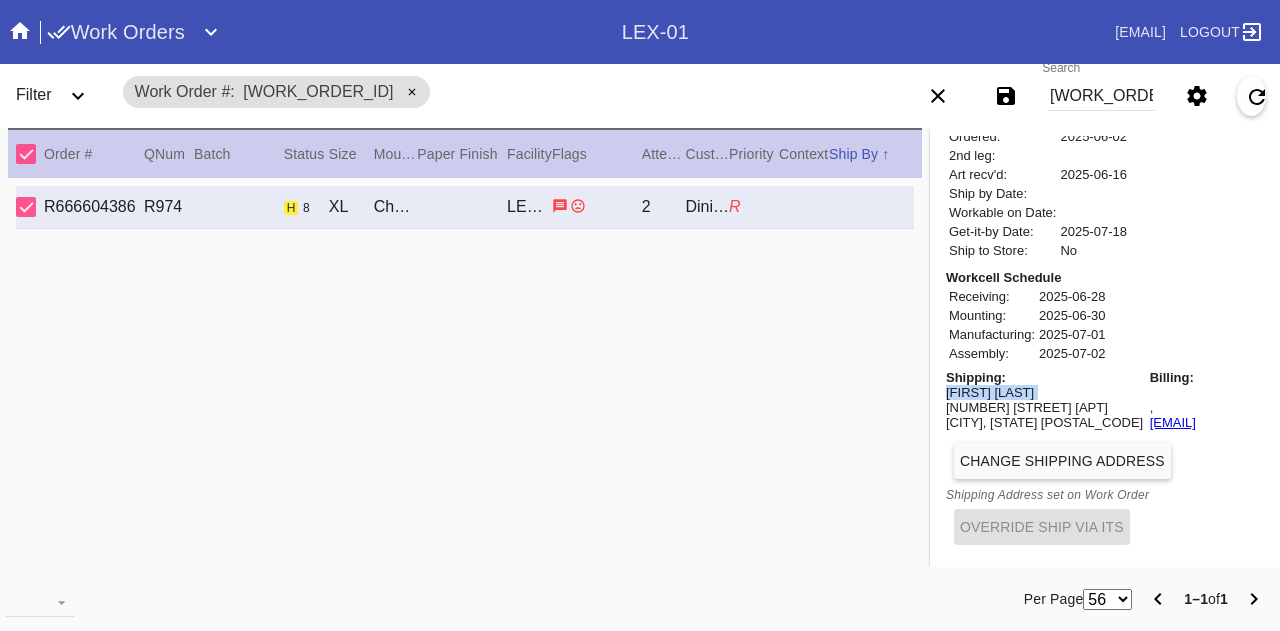click on "Dini Golden" at bounding box center [1044, 392] 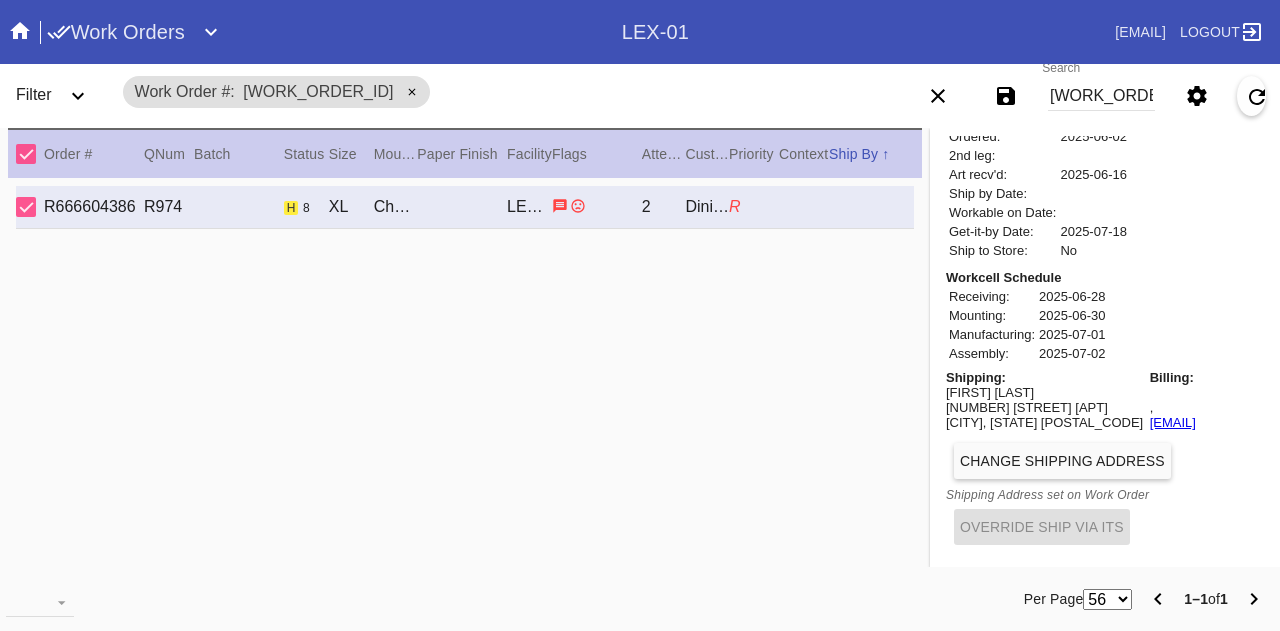 click on "W658845547877334" at bounding box center (1101, 96) 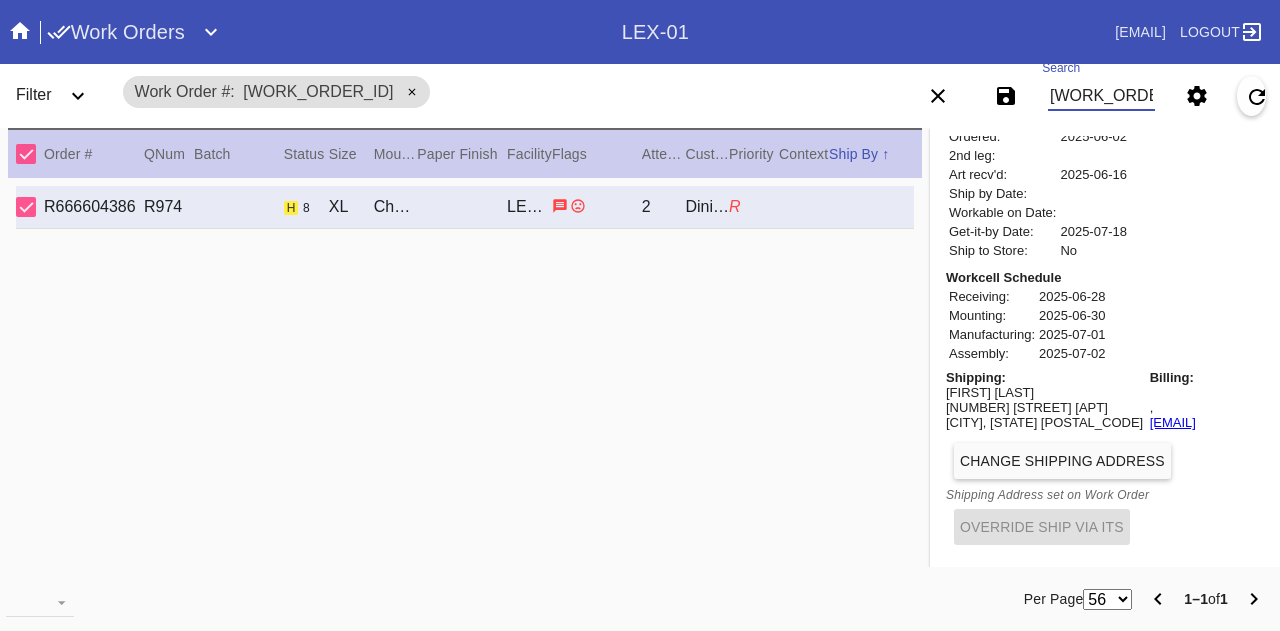 click on "W658845547877334" at bounding box center [1101, 96] 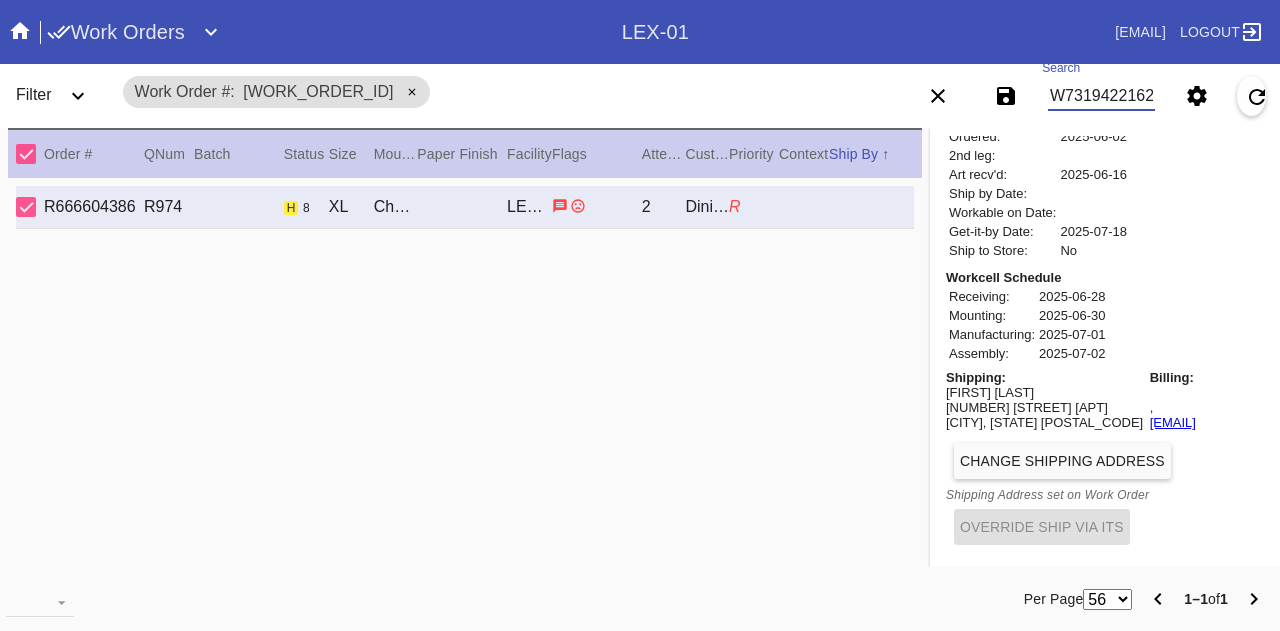 scroll, scrollTop: 0, scrollLeft: 45, axis: horizontal 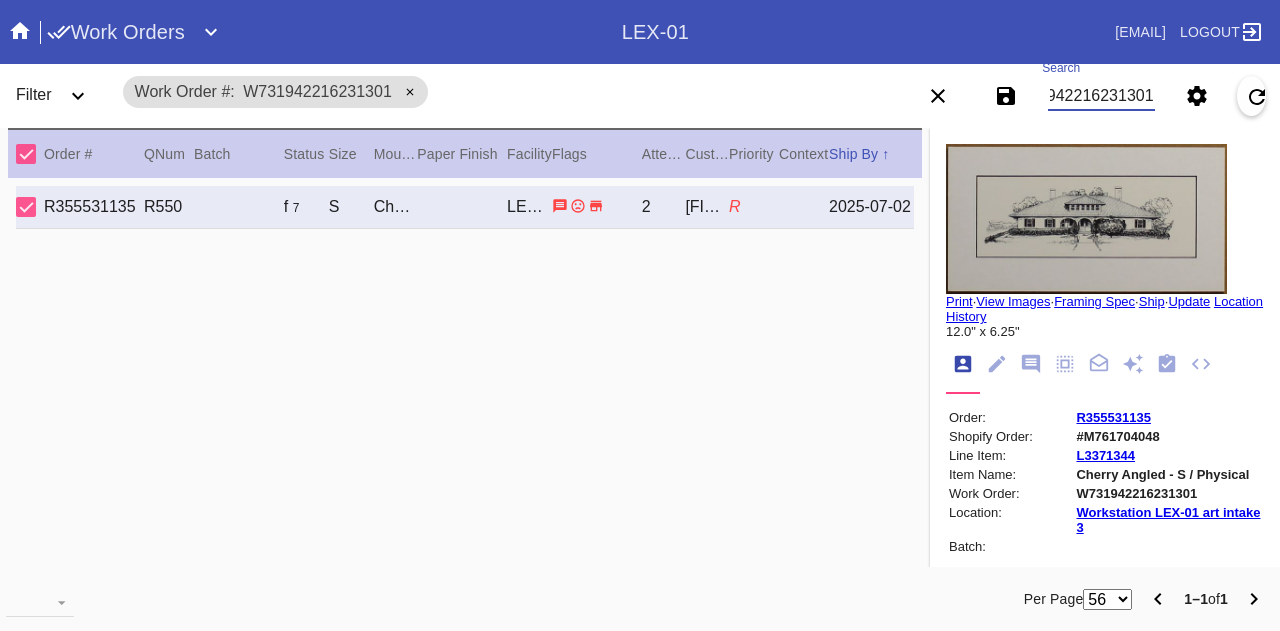 type on "W731942216231301" 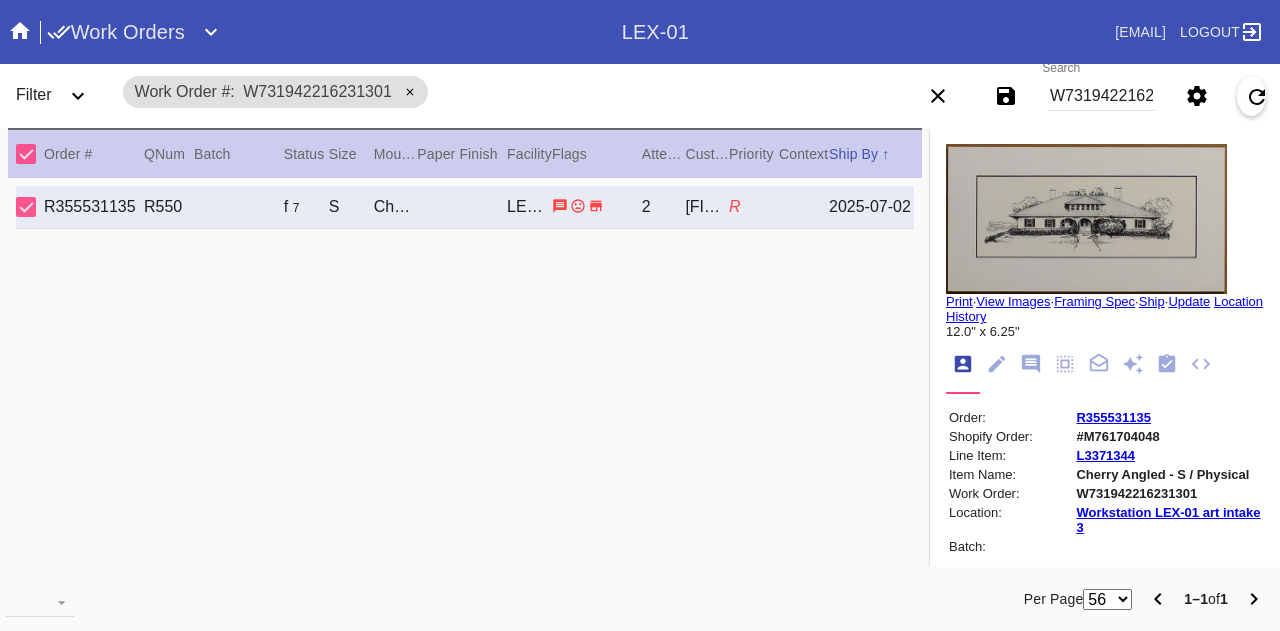 click on "View Images" at bounding box center [1013, 301] 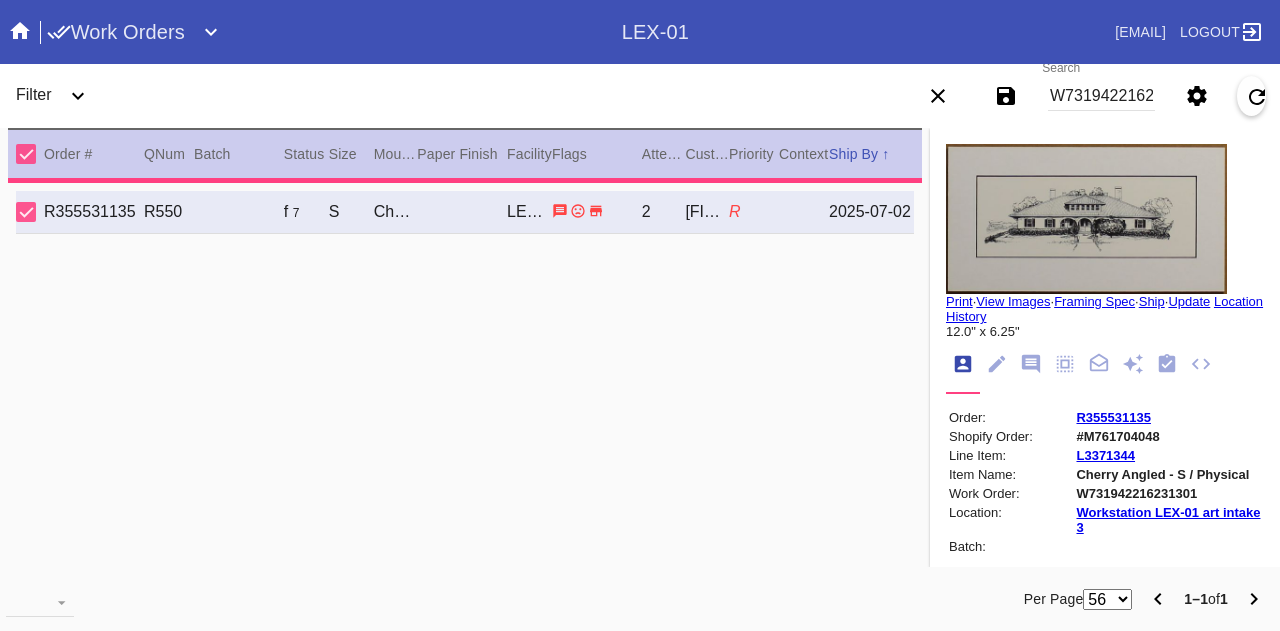 click at bounding box center [20, 31] 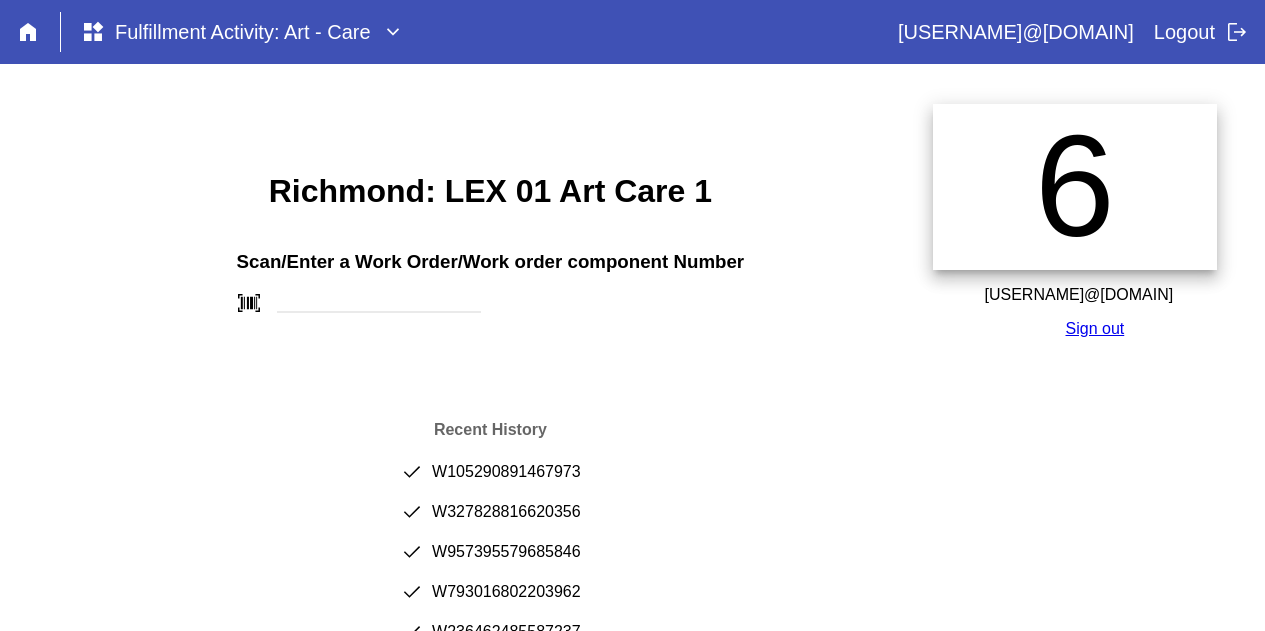 scroll, scrollTop: 0, scrollLeft: 0, axis: both 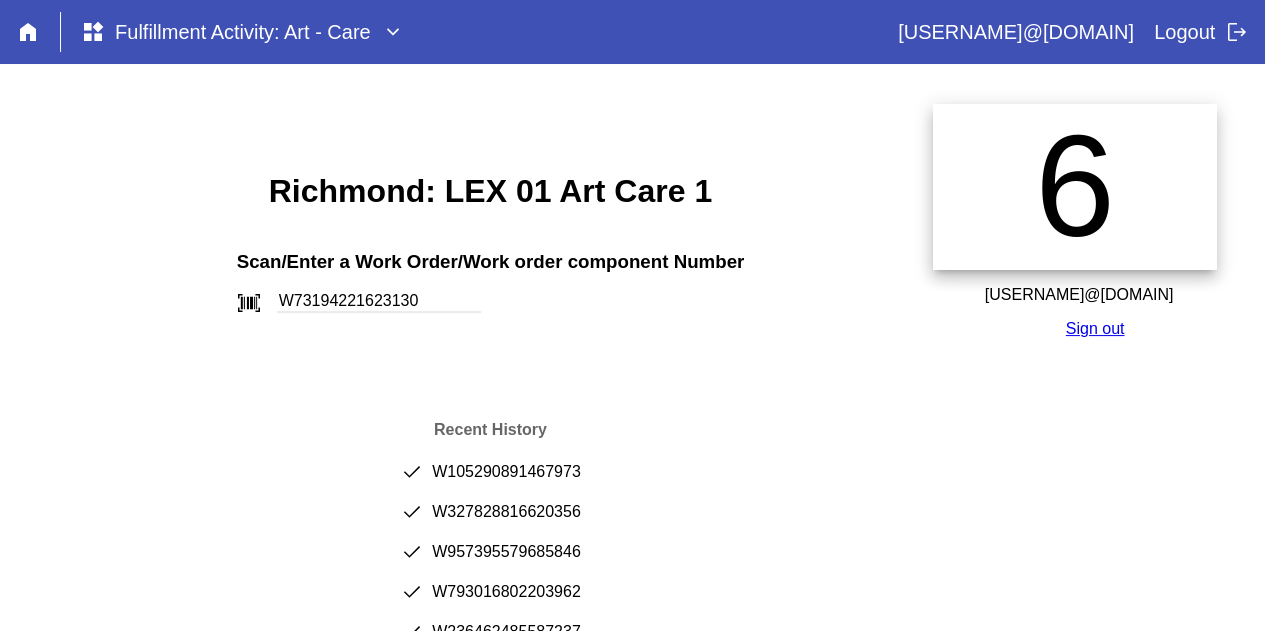 type on "W731942216231301" 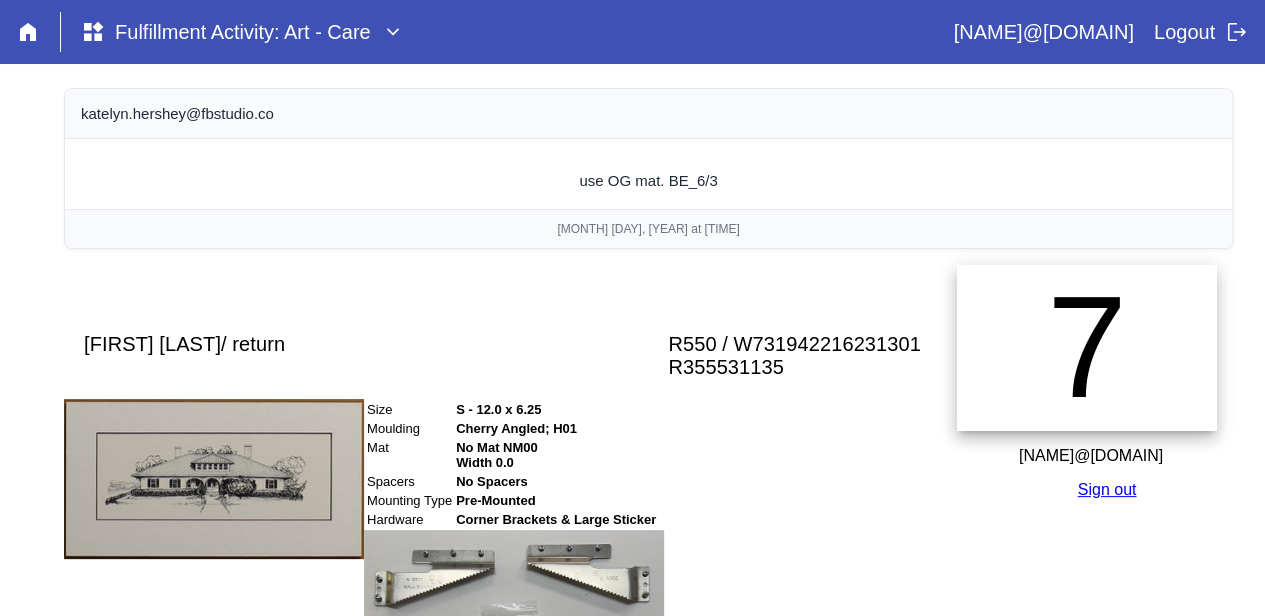 scroll, scrollTop: 368, scrollLeft: 0, axis: vertical 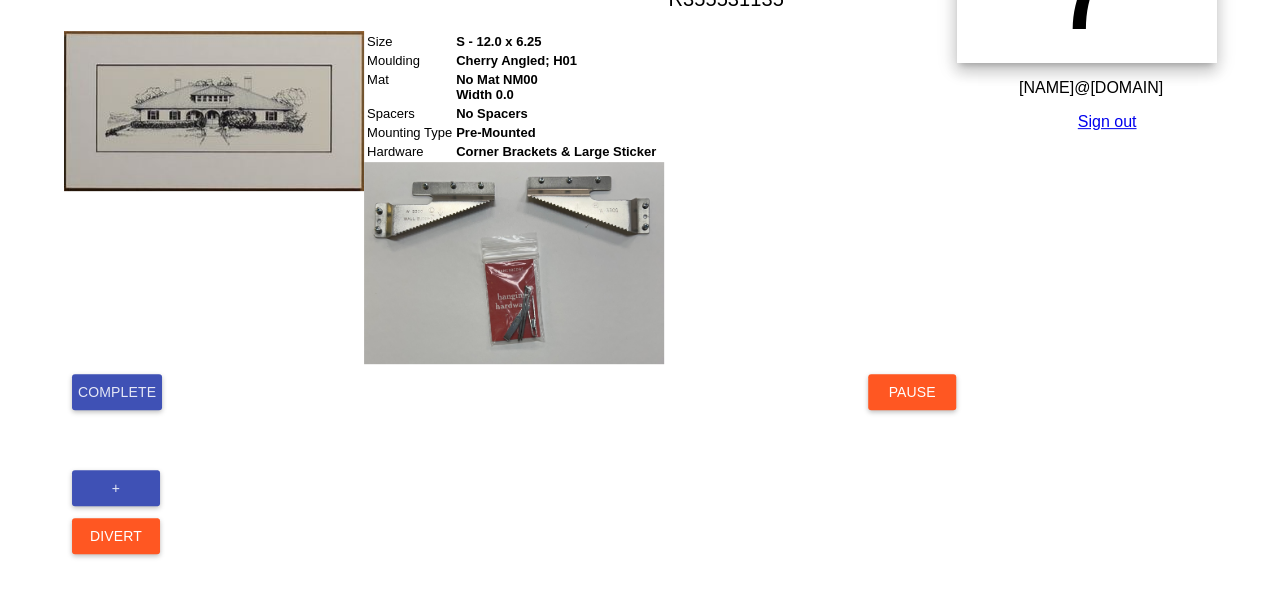 click on "Complete" at bounding box center (117, 392) 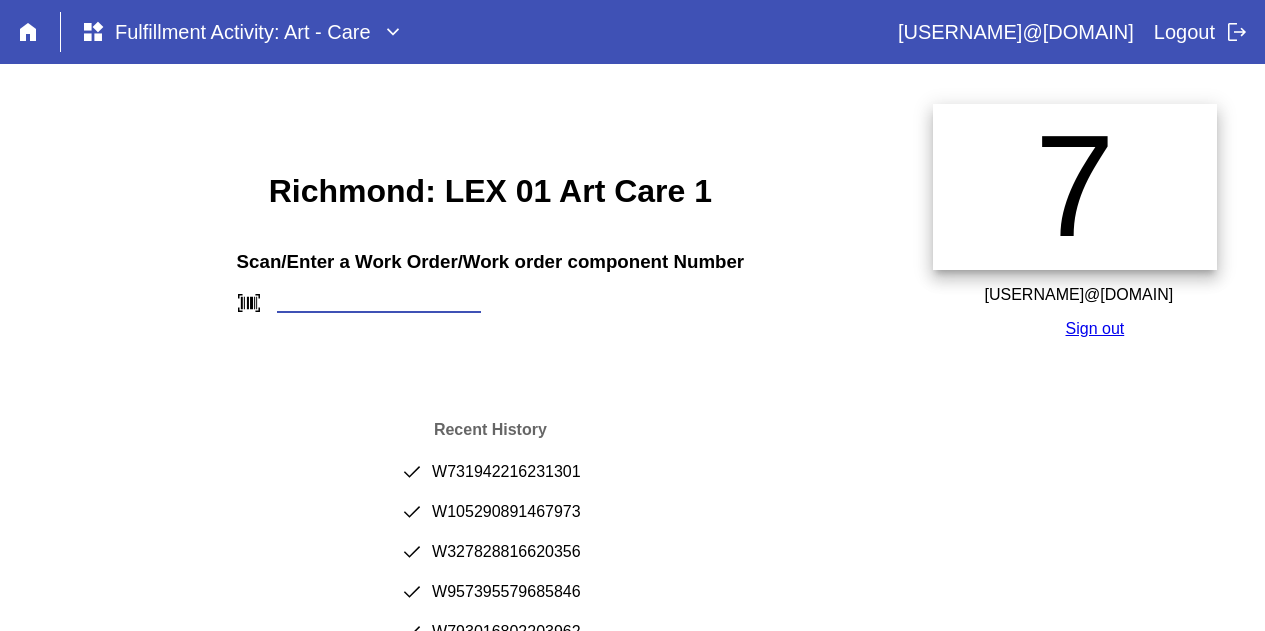 scroll, scrollTop: 0, scrollLeft: 0, axis: both 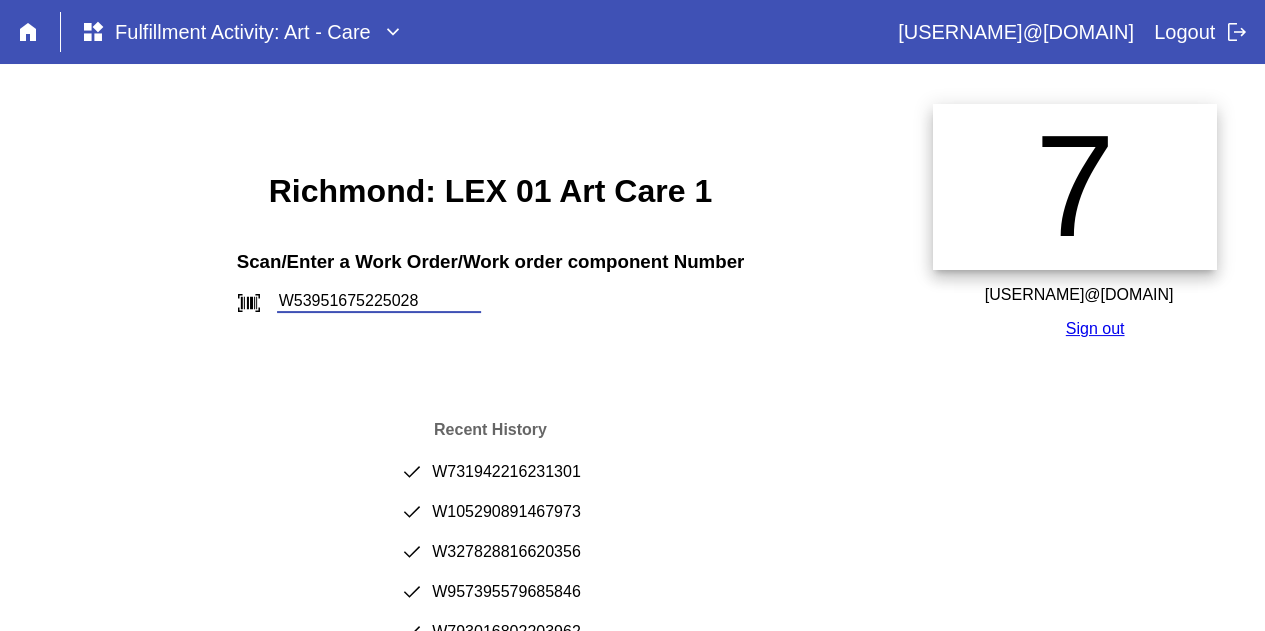 type on "W539516752250288" 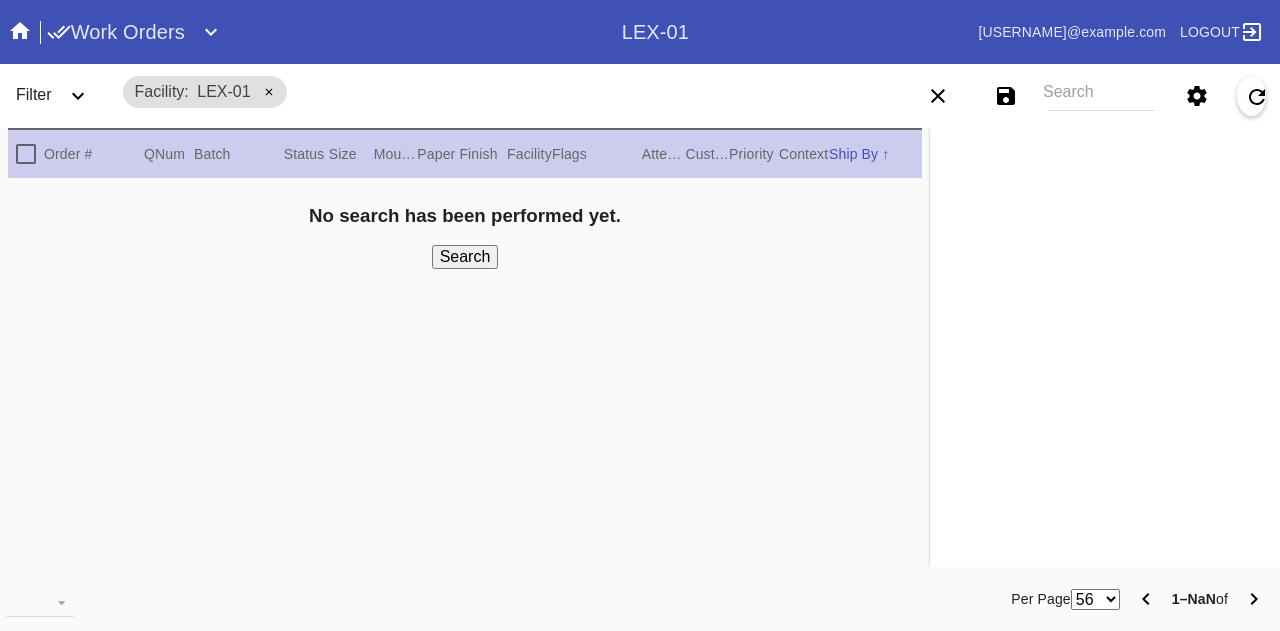 scroll, scrollTop: 0, scrollLeft: 0, axis: both 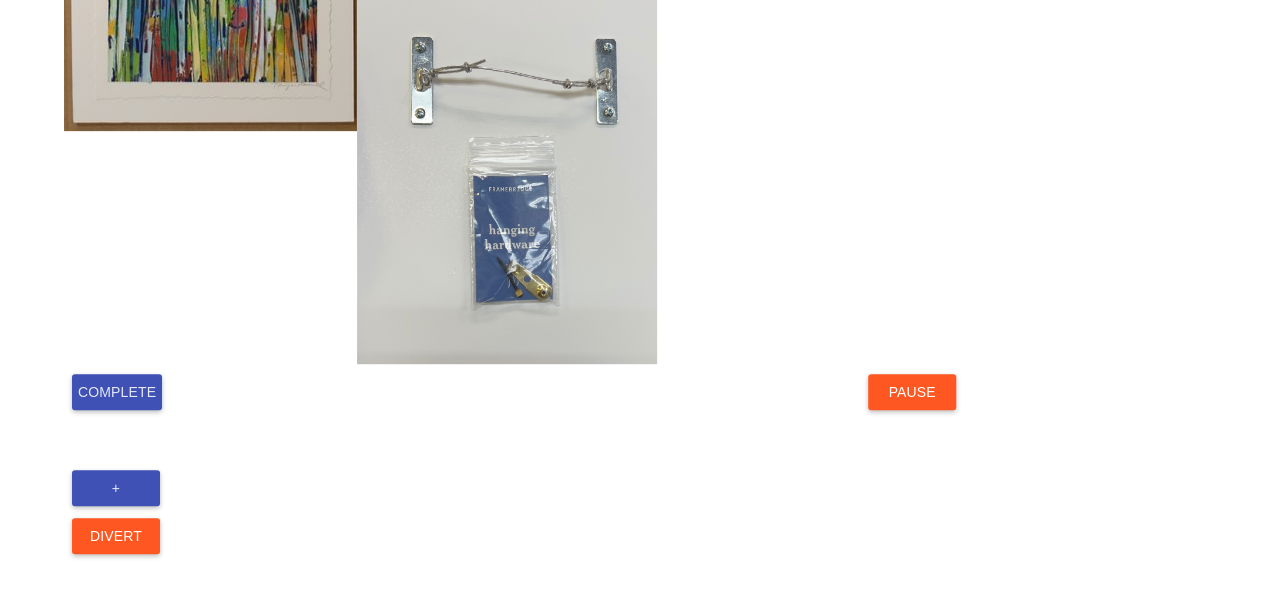 click on "Complete" at bounding box center (117, 392) 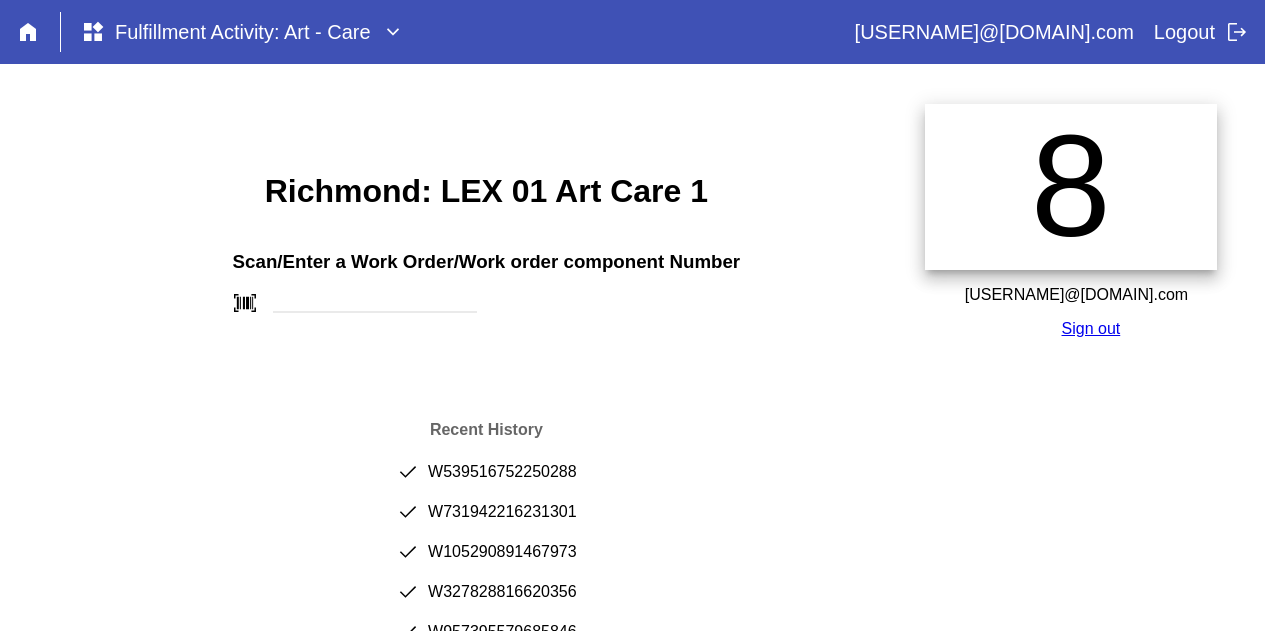 scroll, scrollTop: 0, scrollLeft: 0, axis: both 